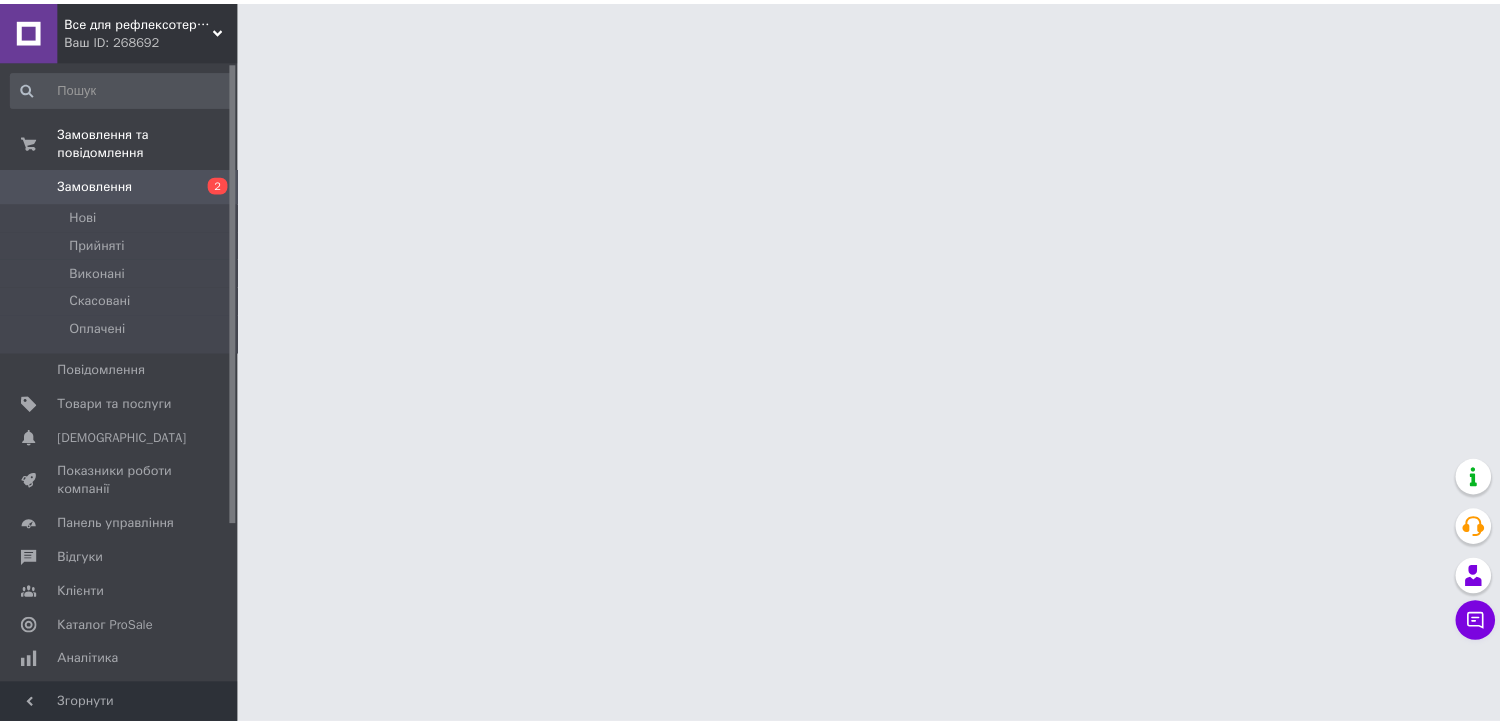 scroll, scrollTop: 0, scrollLeft: 0, axis: both 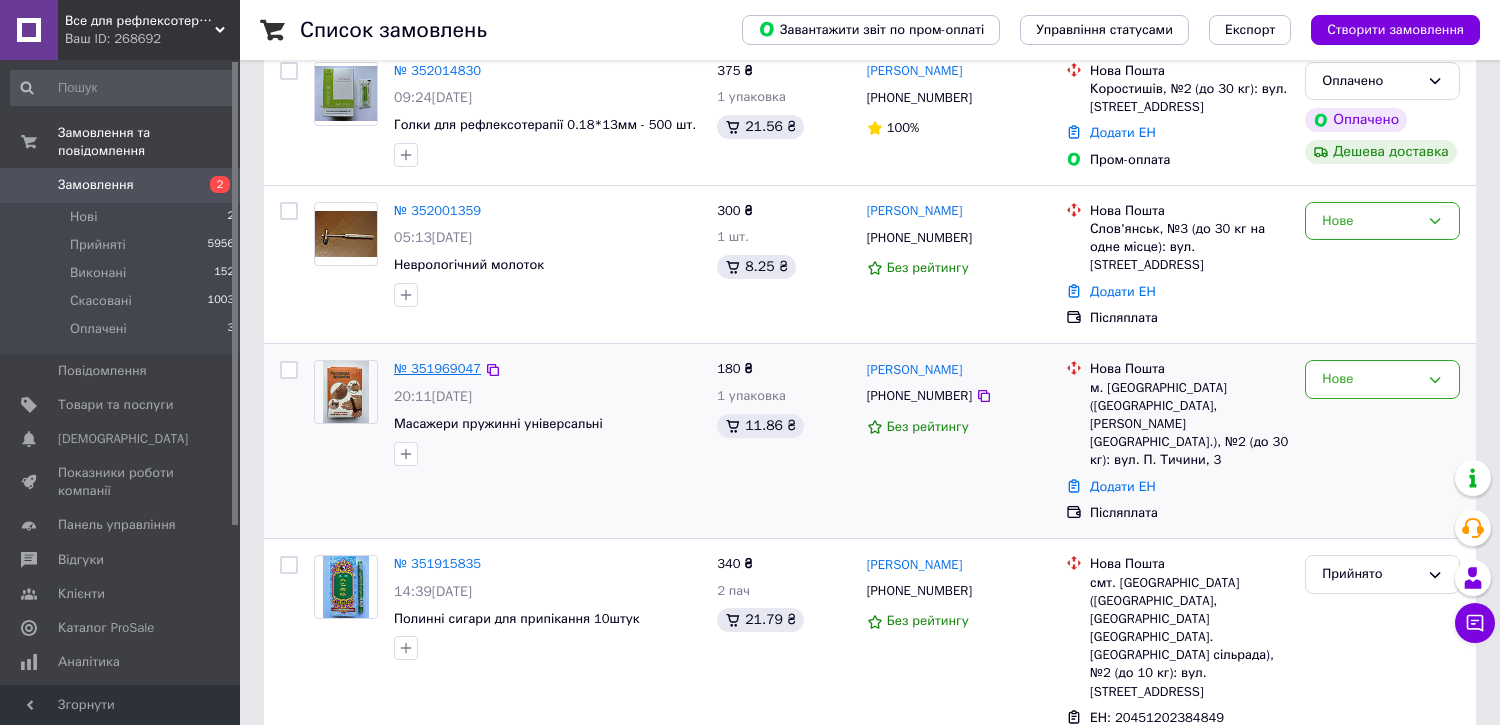 click on "№ 351969047" at bounding box center (437, 368) 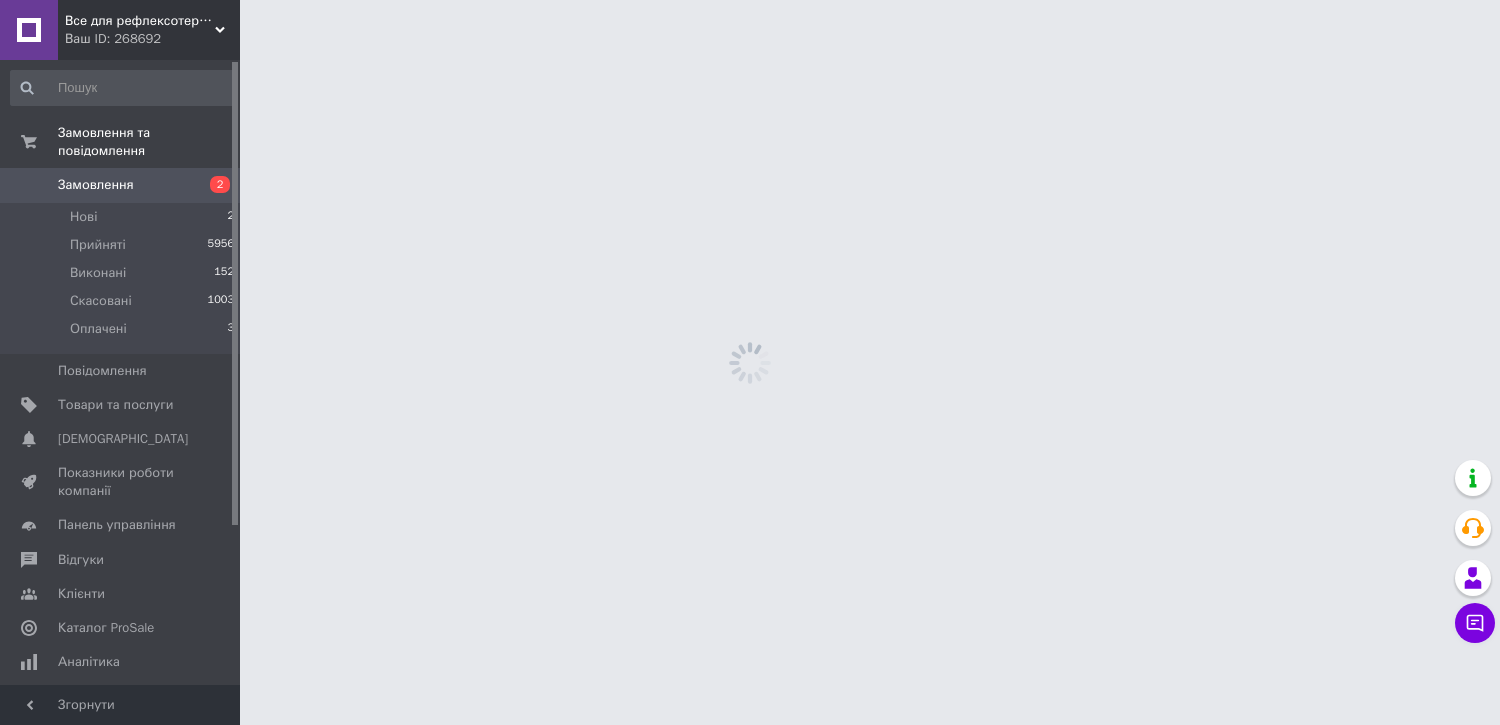 scroll, scrollTop: 0, scrollLeft: 0, axis: both 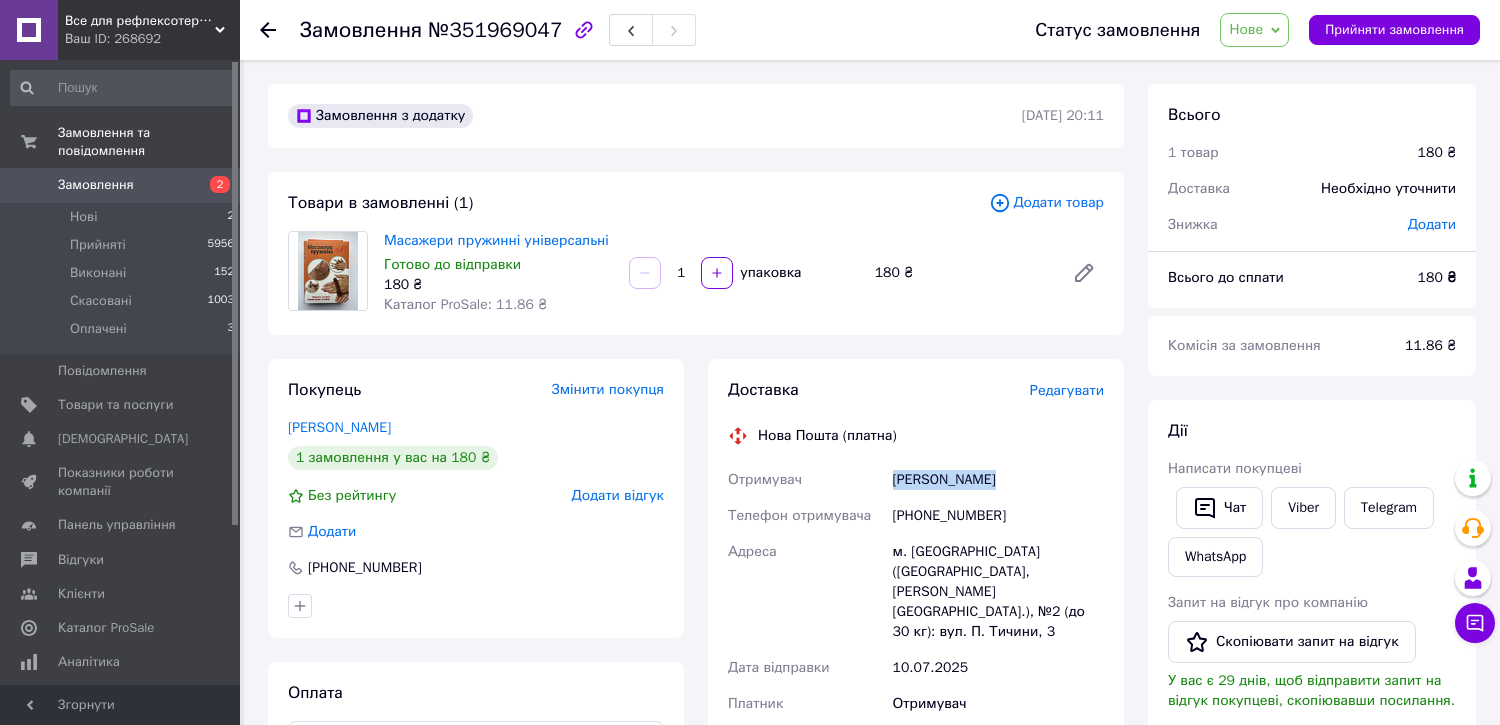 drag, startPoint x: 886, startPoint y: 482, endPoint x: 1030, endPoint y: 467, distance: 144.77914 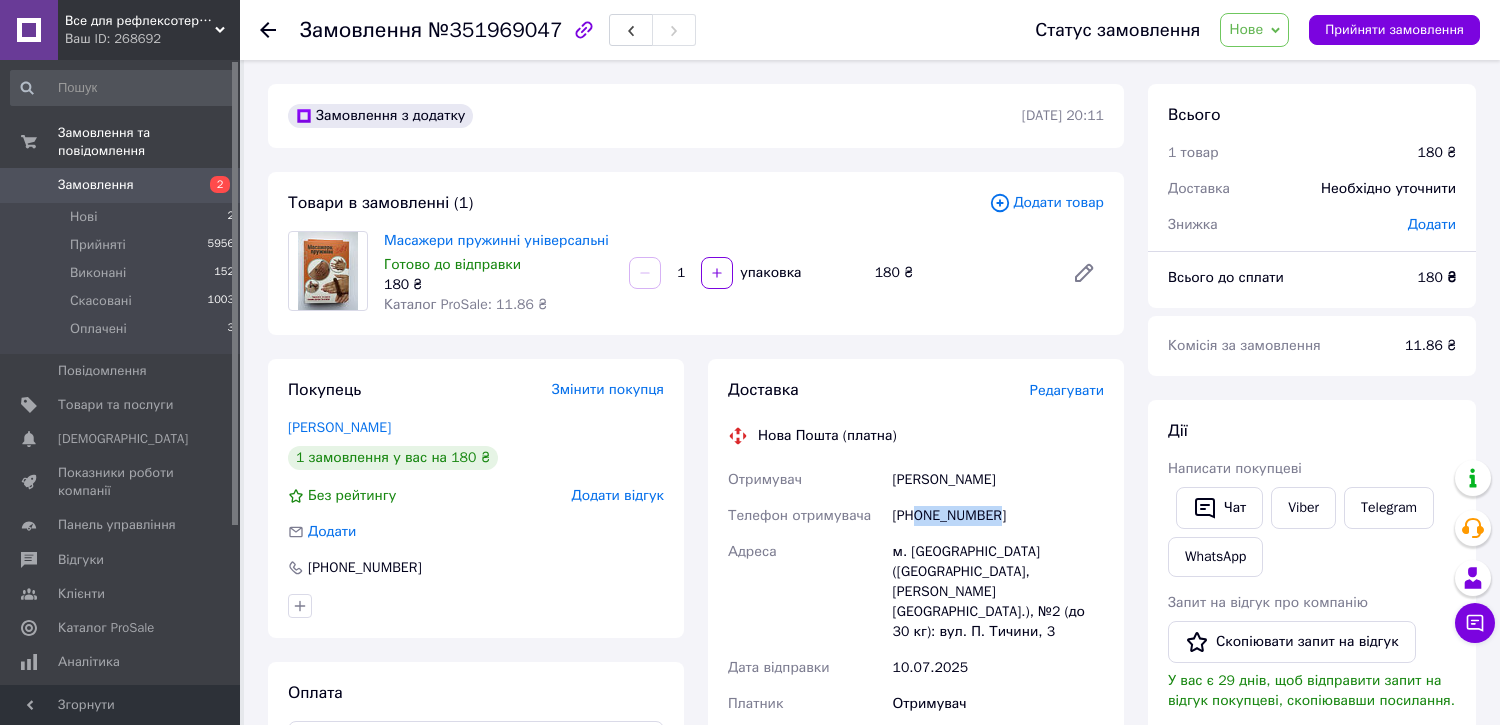 drag, startPoint x: 917, startPoint y: 518, endPoint x: 1024, endPoint y: 505, distance: 107.78683 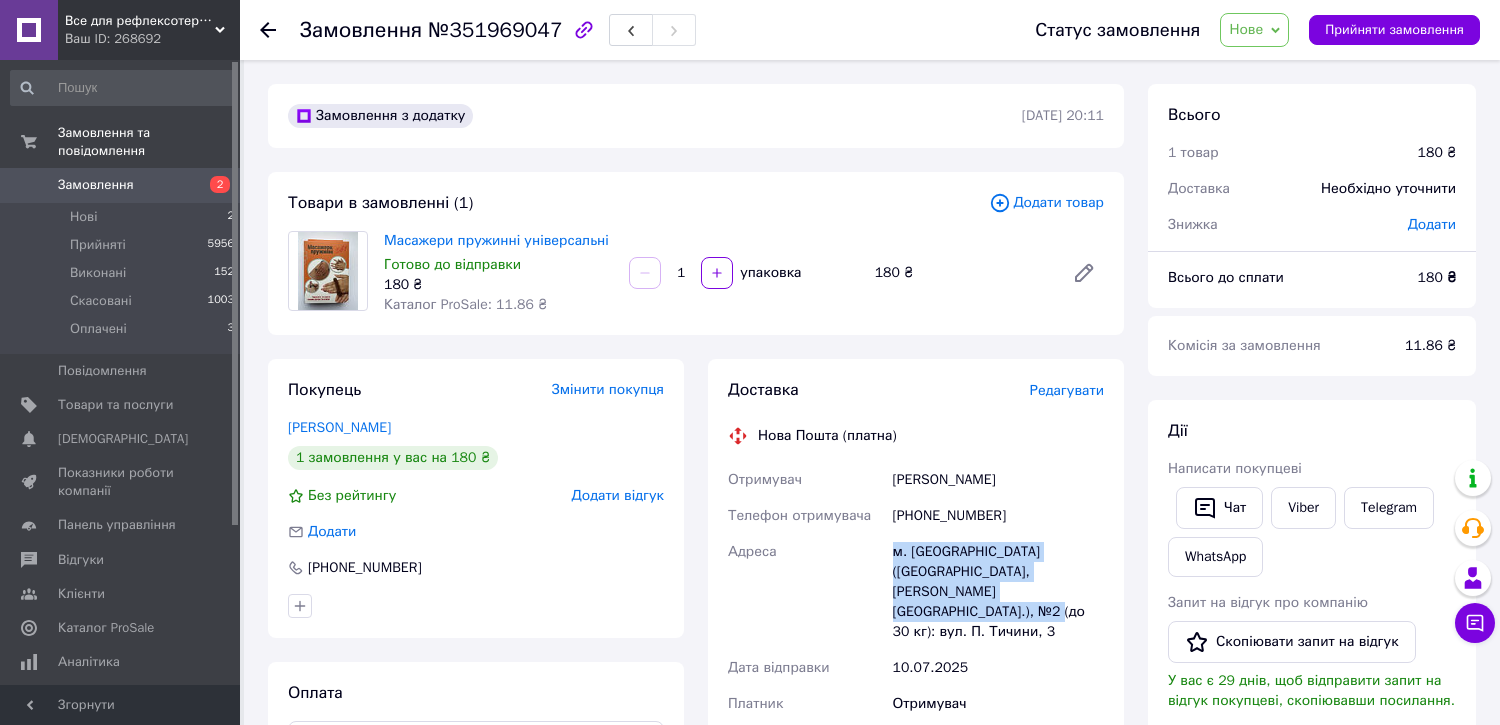 drag, startPoint x: 887, startPoint y: 551, endPoint x: 1063, endPoint y: 588, distance: 179.84715 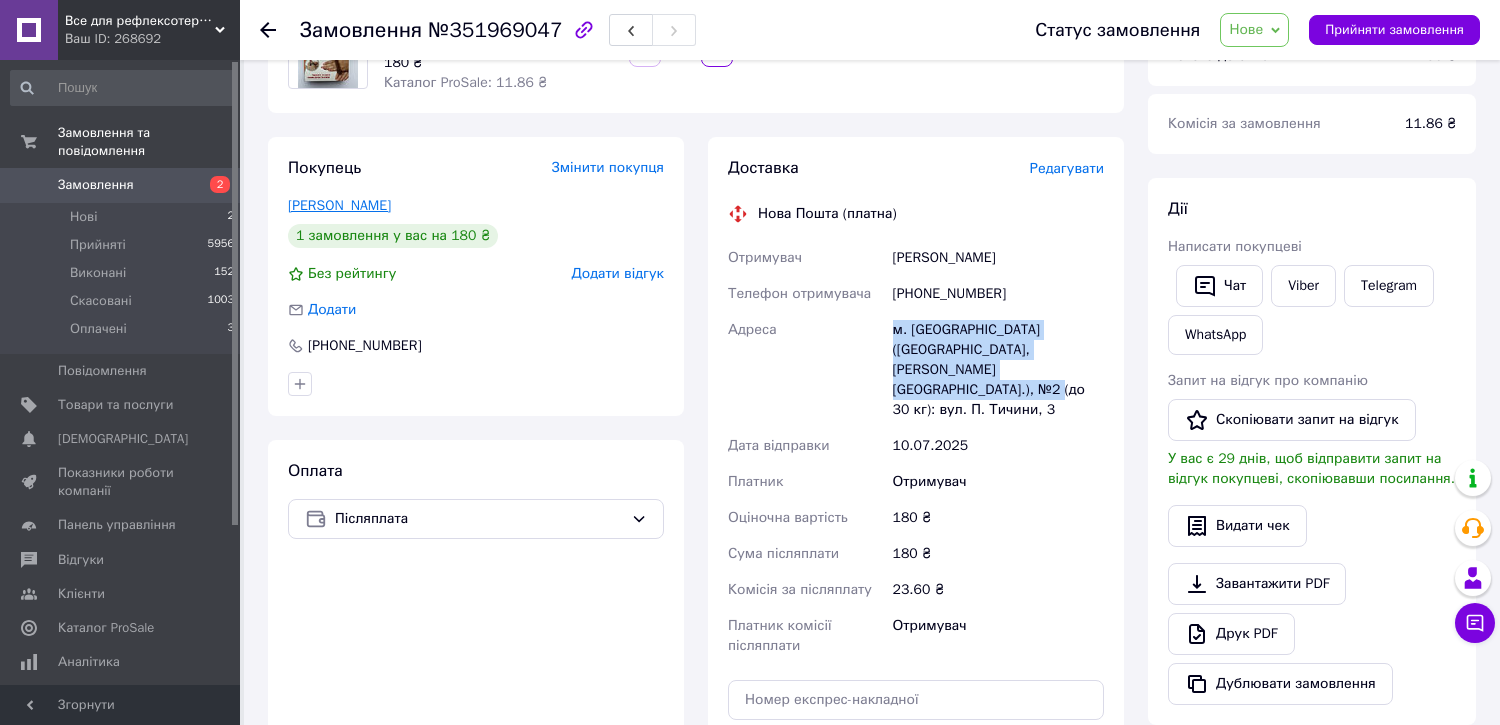 click on "[PERSON_NAME]" at bounding box center (339, 205) 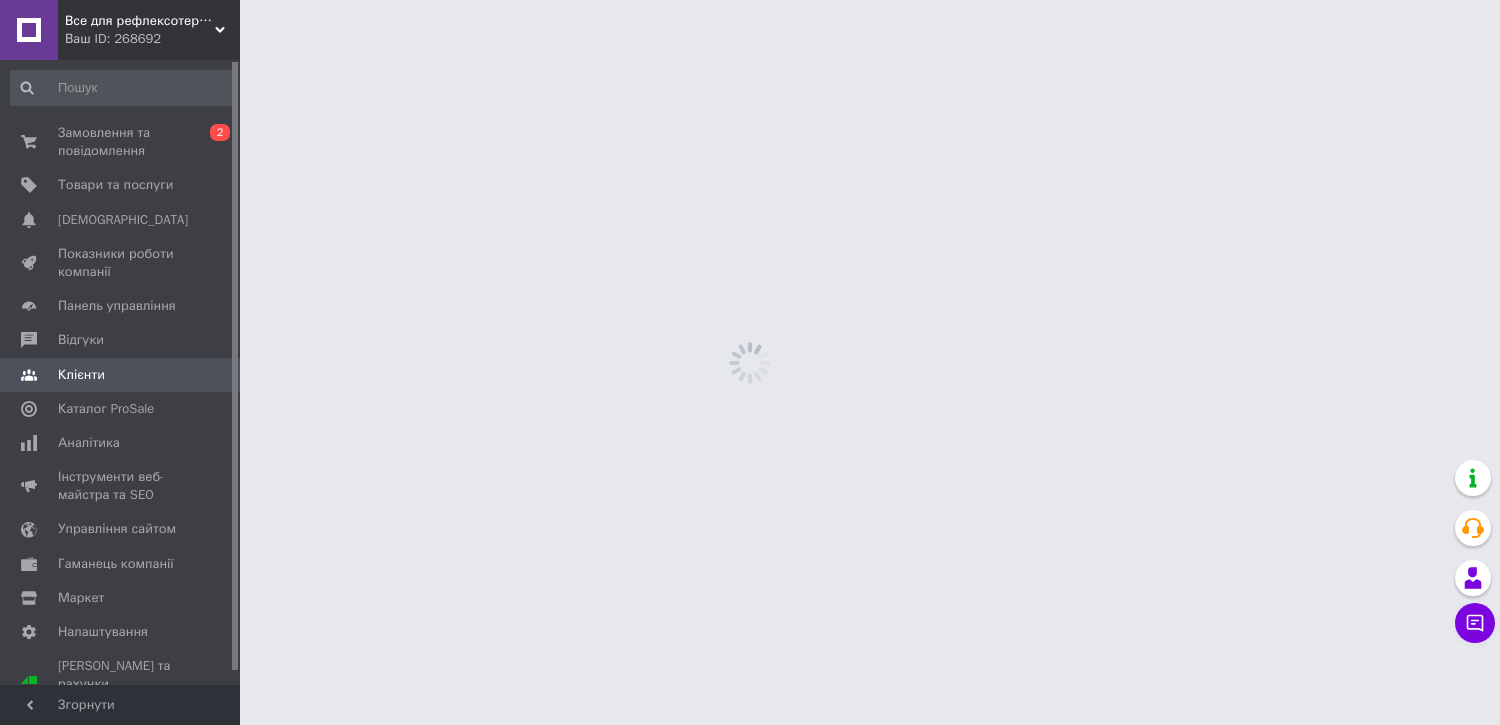 scroll, scrollTop: 0, scrollLeft: 0, axis: both 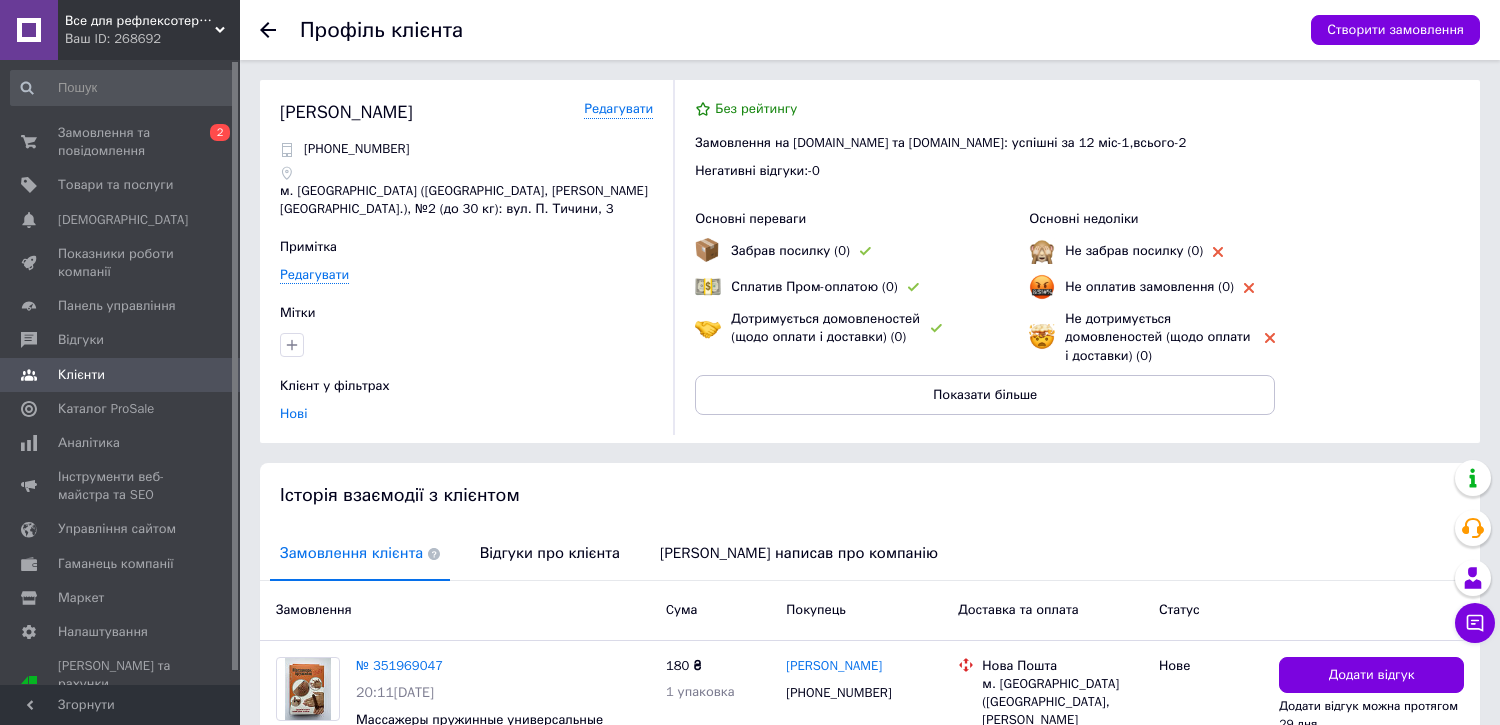 click 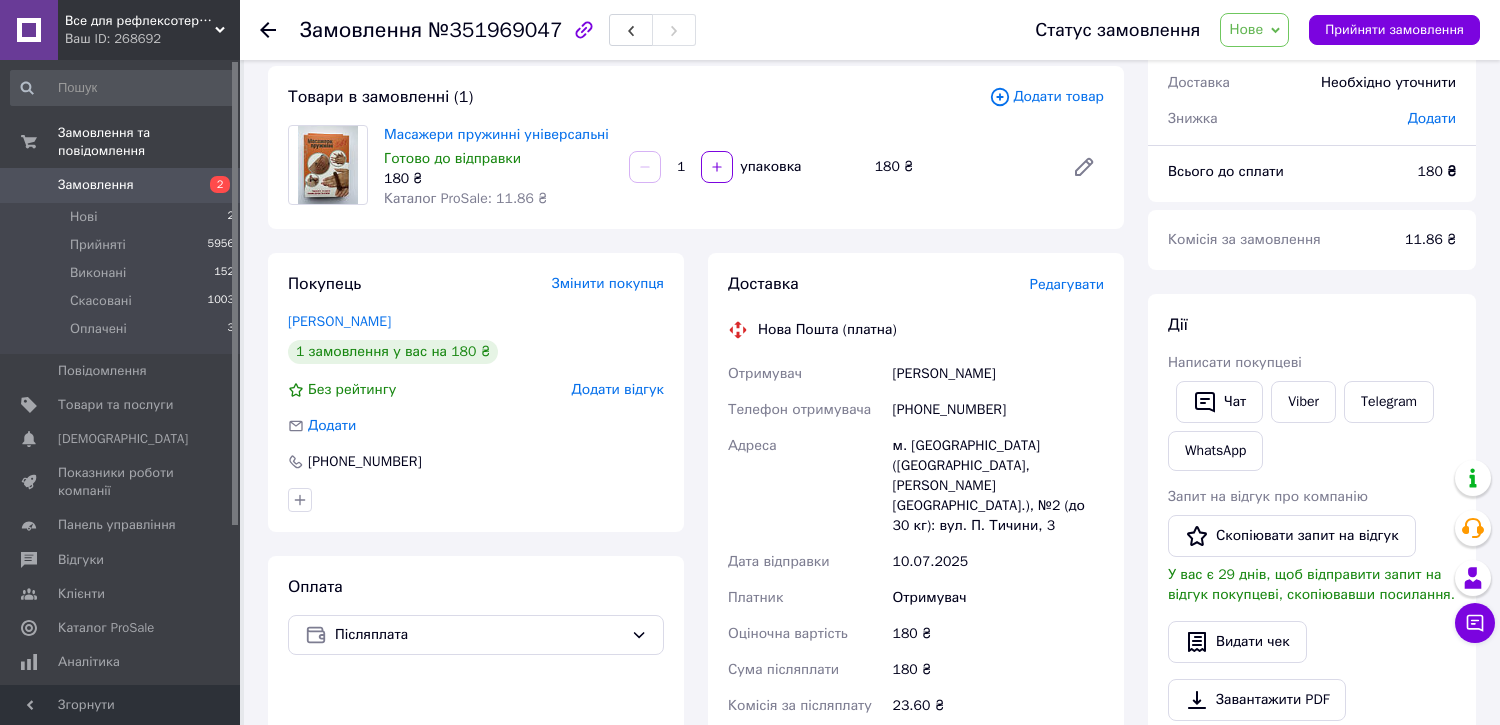 scroll, scrollTop: 187, scrollLeft: 0, axis: vertical 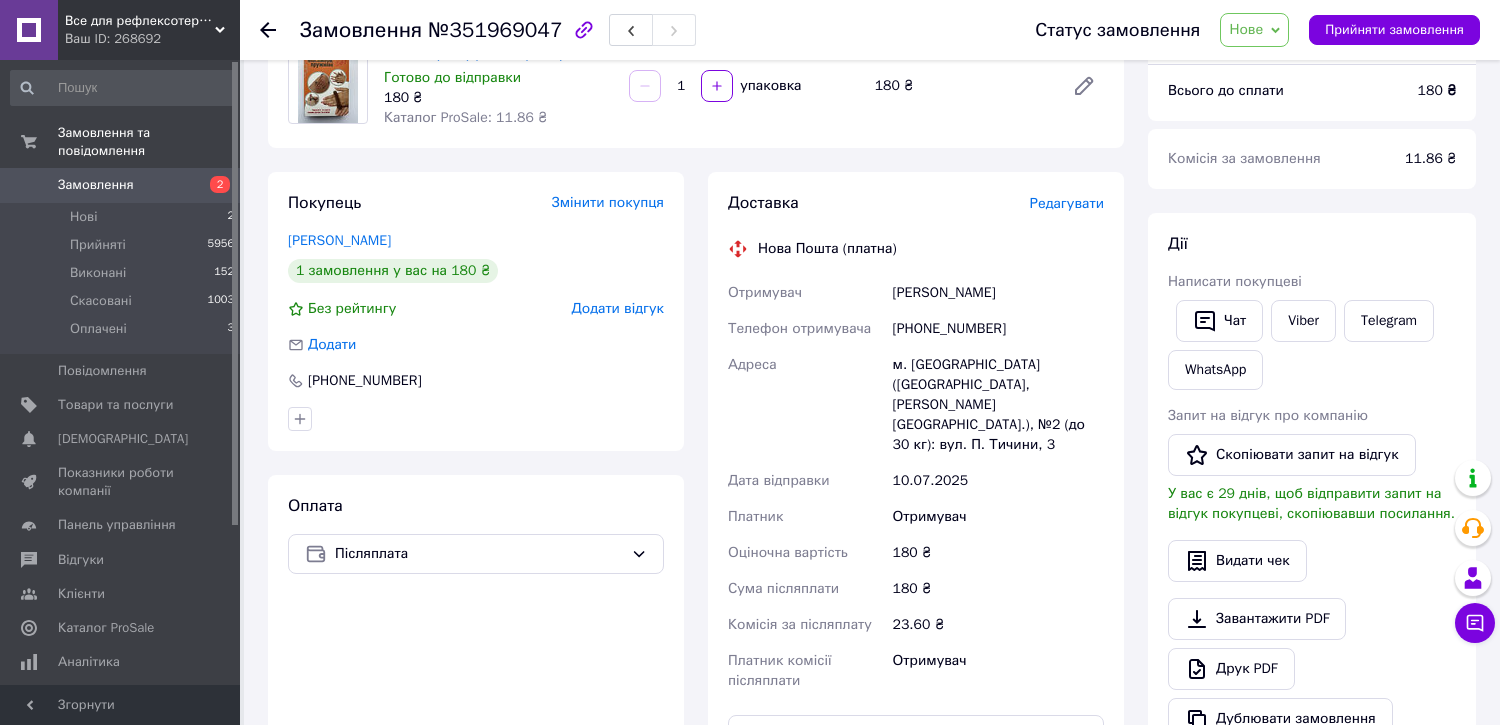 click 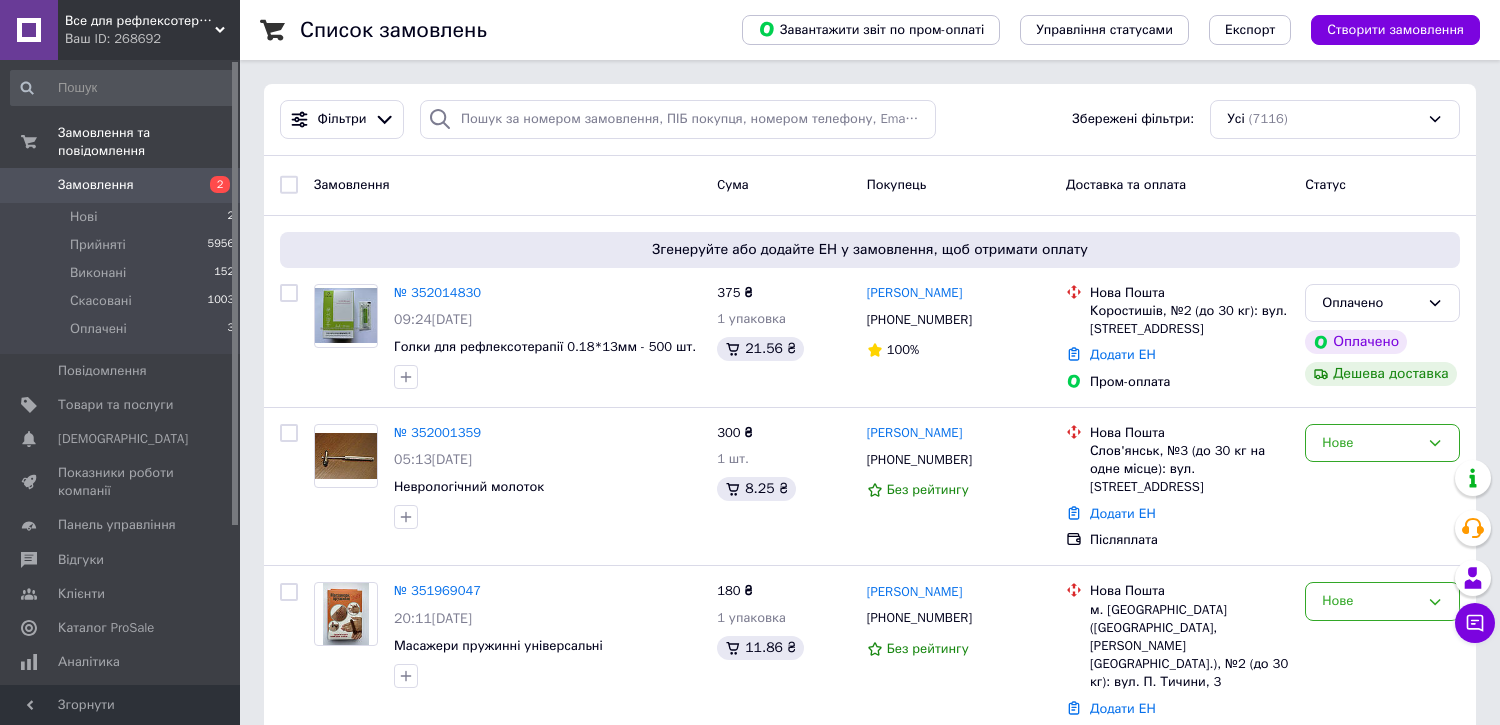 scroll, scrollTop: 111, scrollLeft: 0, axis: vertical 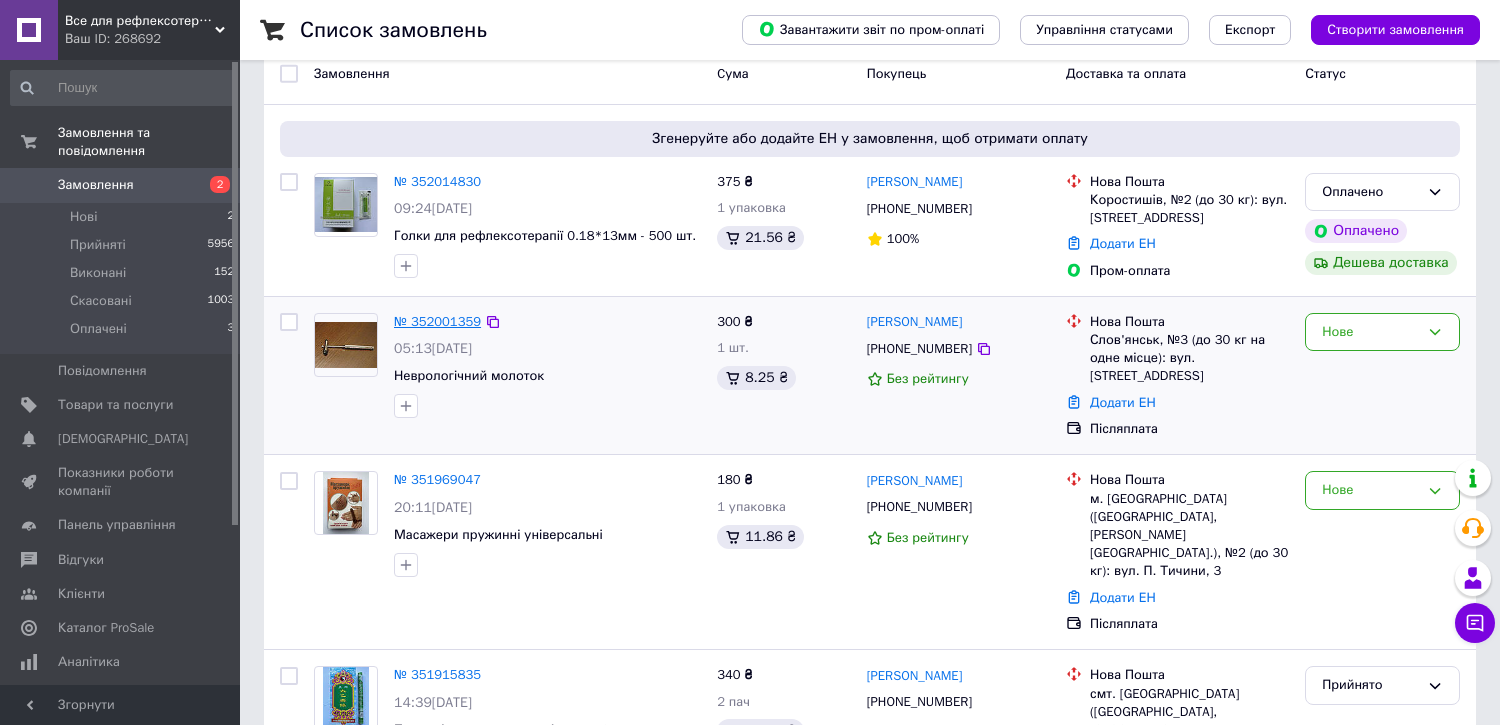 click on "№ 352001359" at bounding box center (437, 321) 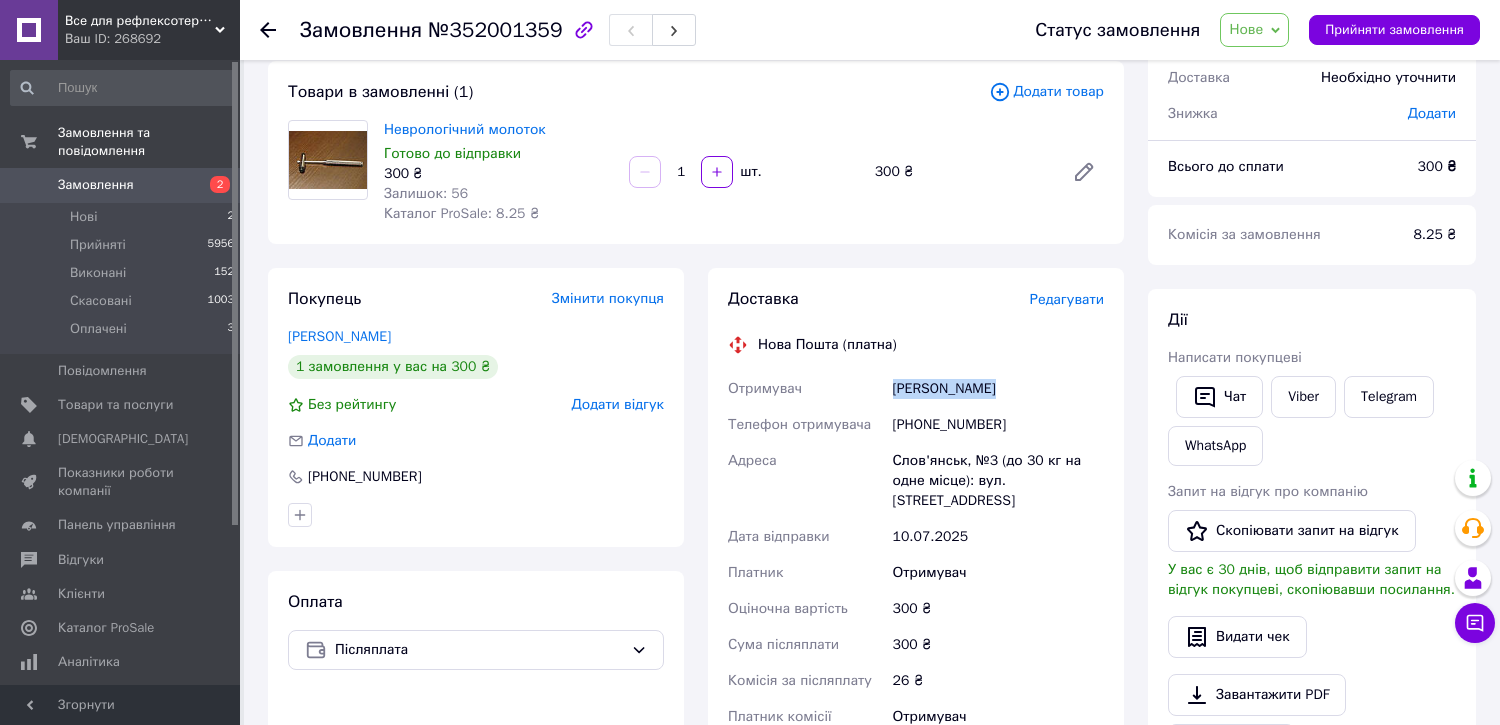 drag, startPoint x: 871, startPoint y: 387, endPoint x: 1012, endPoint y: 392, distance: 141.08862 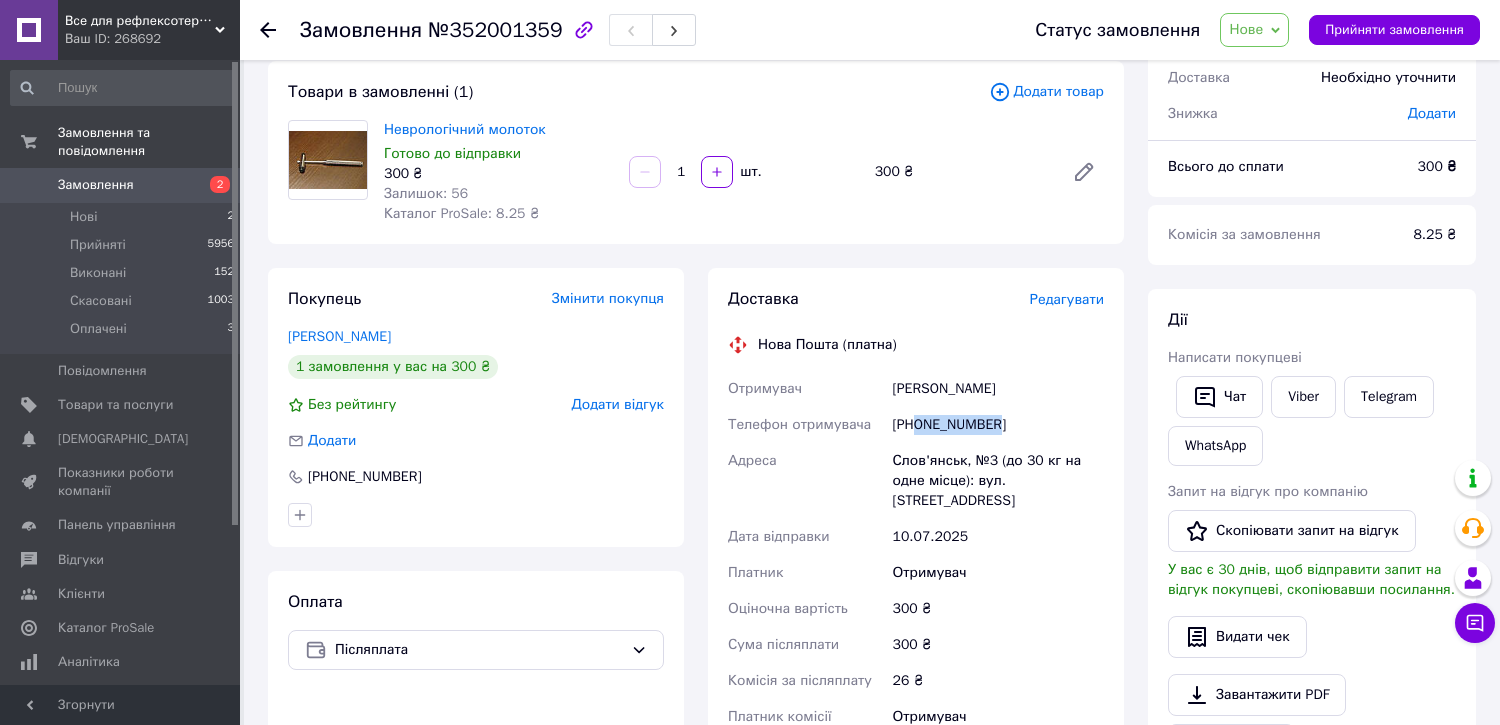drag, startPoint x: 920, startPoint y: 428, endPoint x: 1027, endPoint y: 420, distance: 107.298645 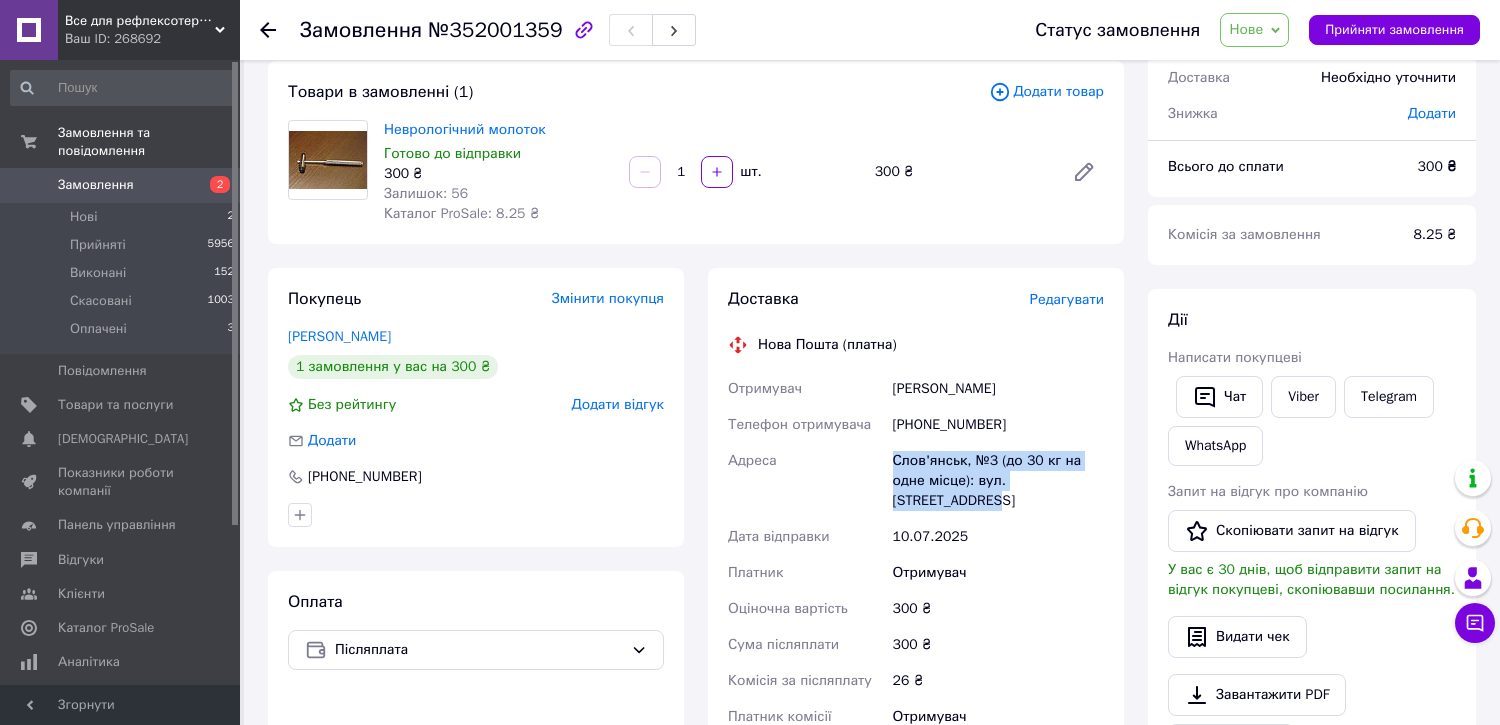 drag, startPoint x: 887, startPoint y: 451, endPoint x: 1044, endPoint y: 502, distance: 165.07574 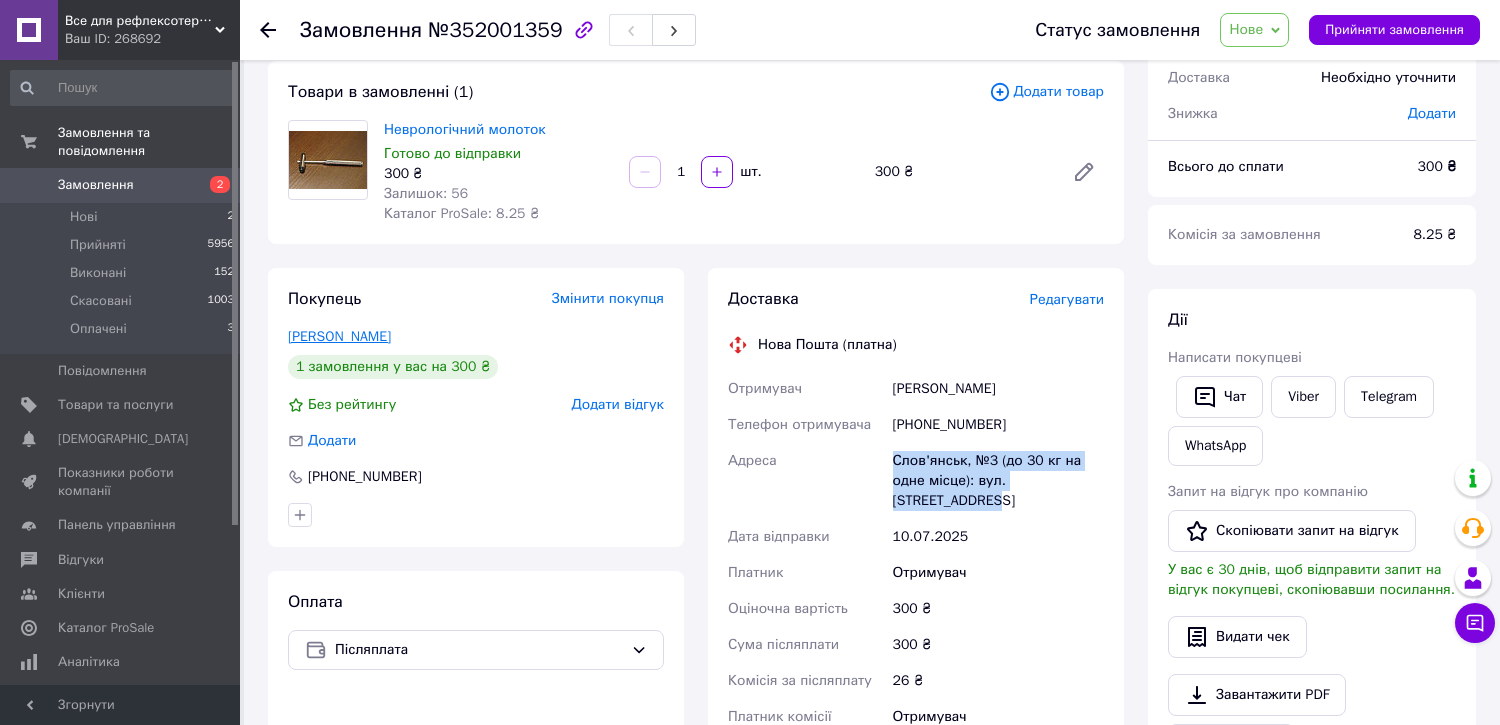 click on "[PERSON_NAME]" at bounding box center (339, 336) 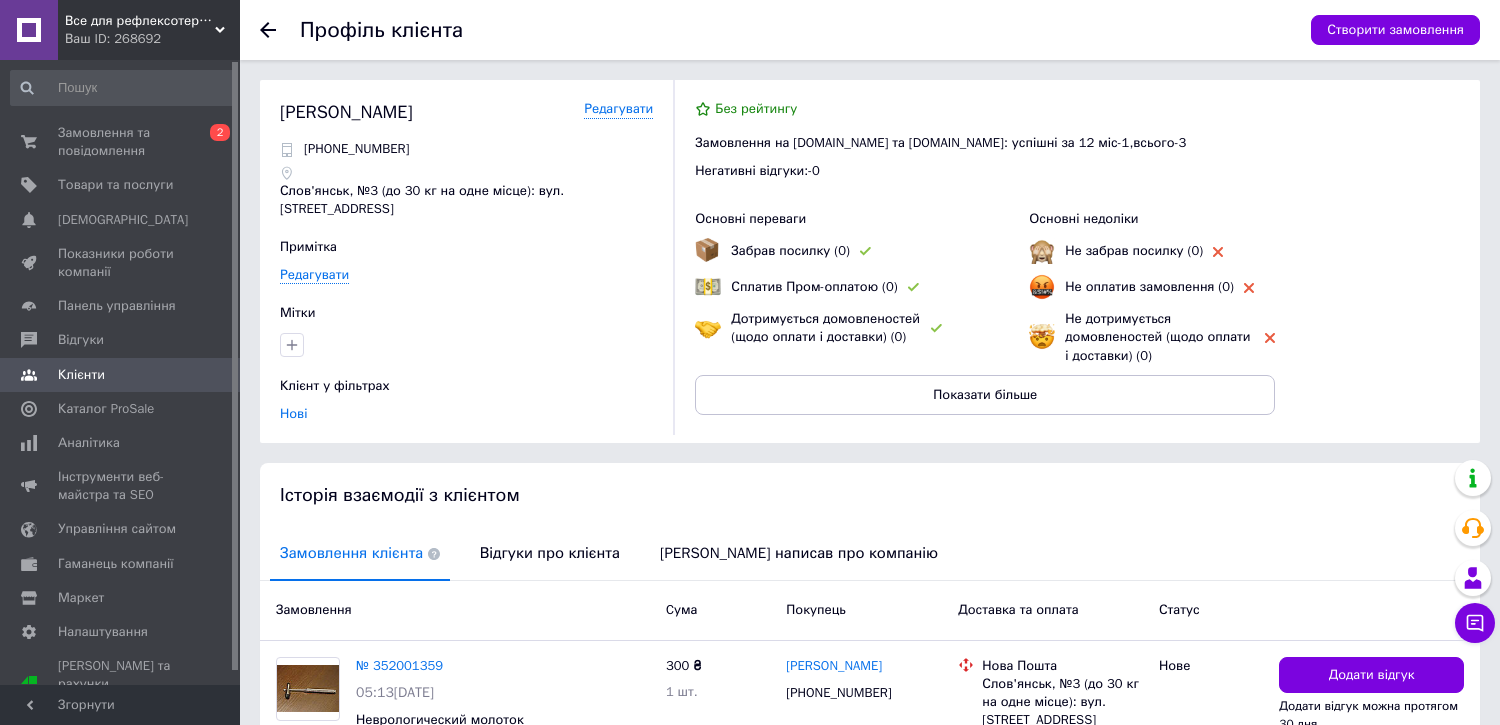 click 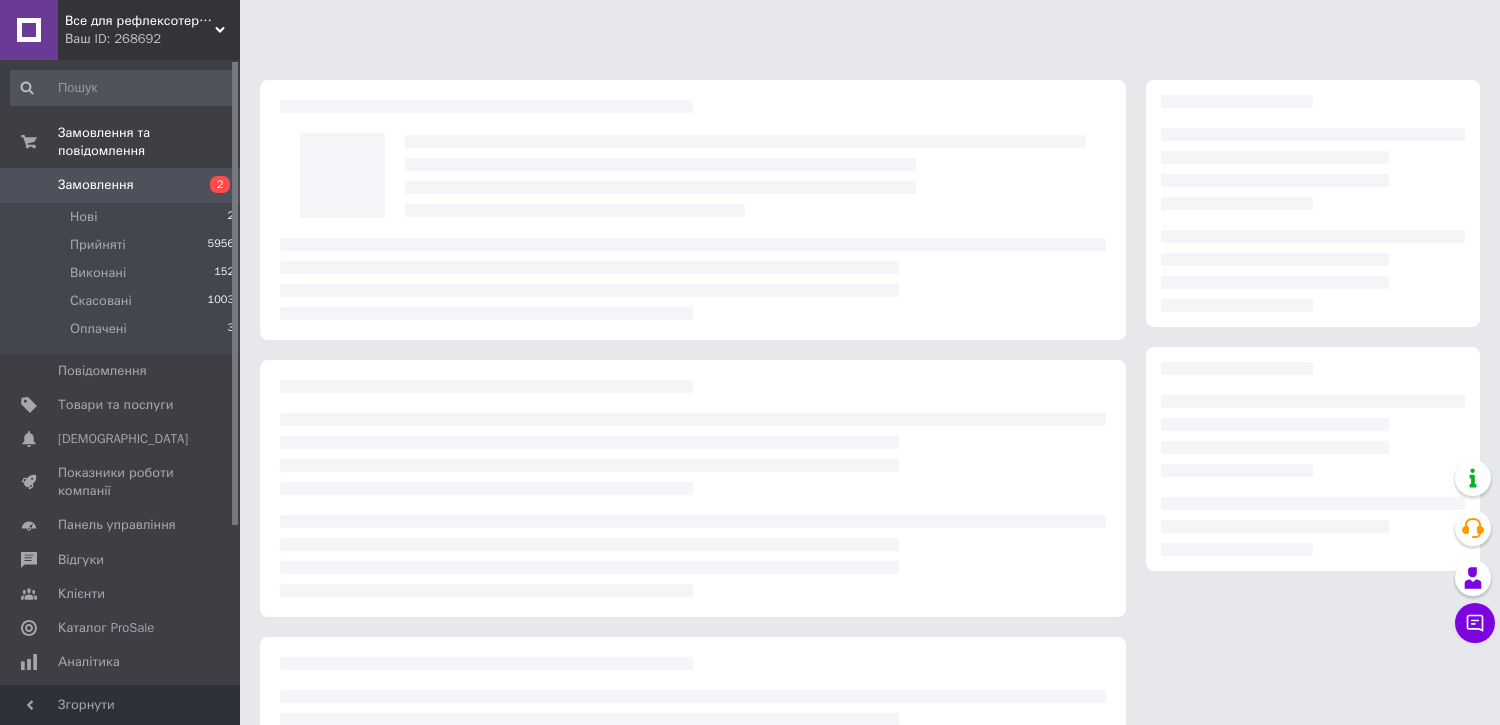 scroll, scrollTop: 111, scrollLeft: 0, axis: vertical 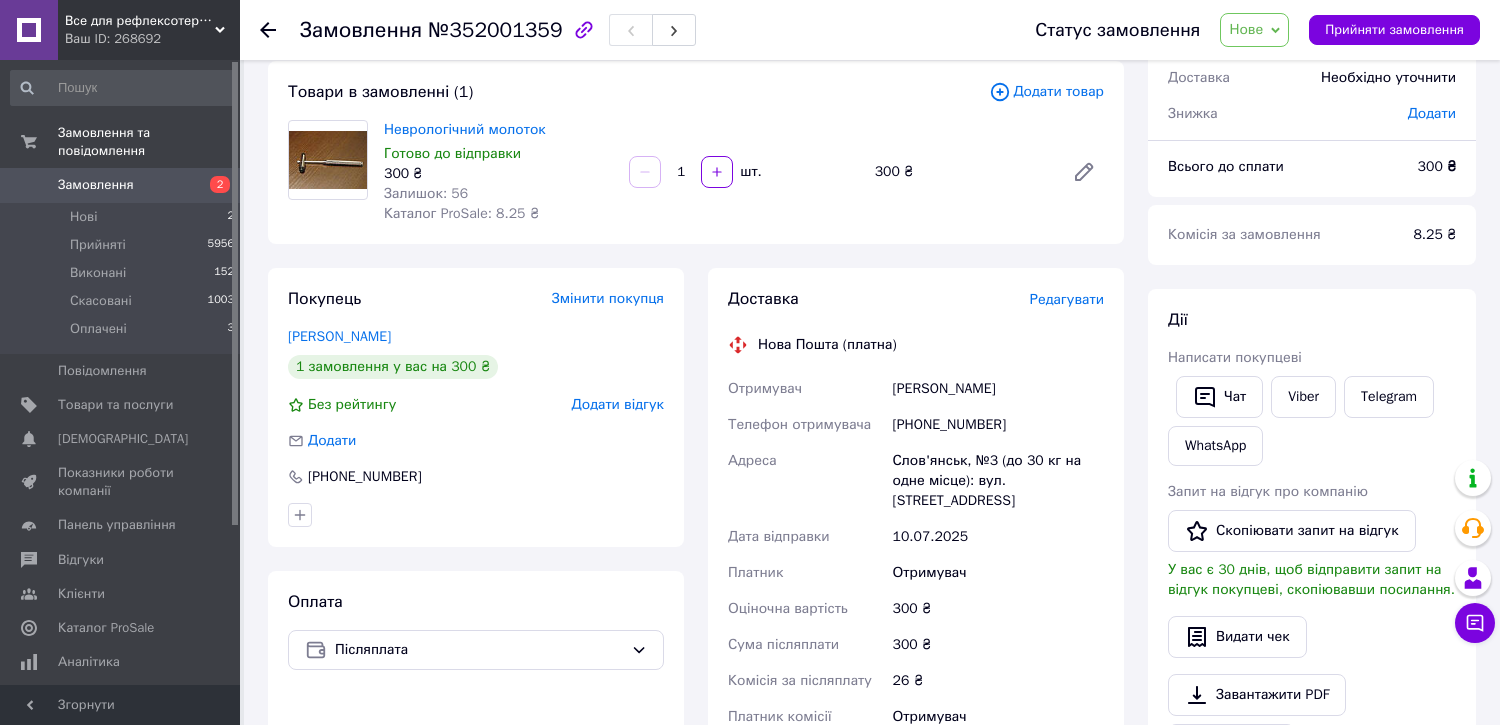 click 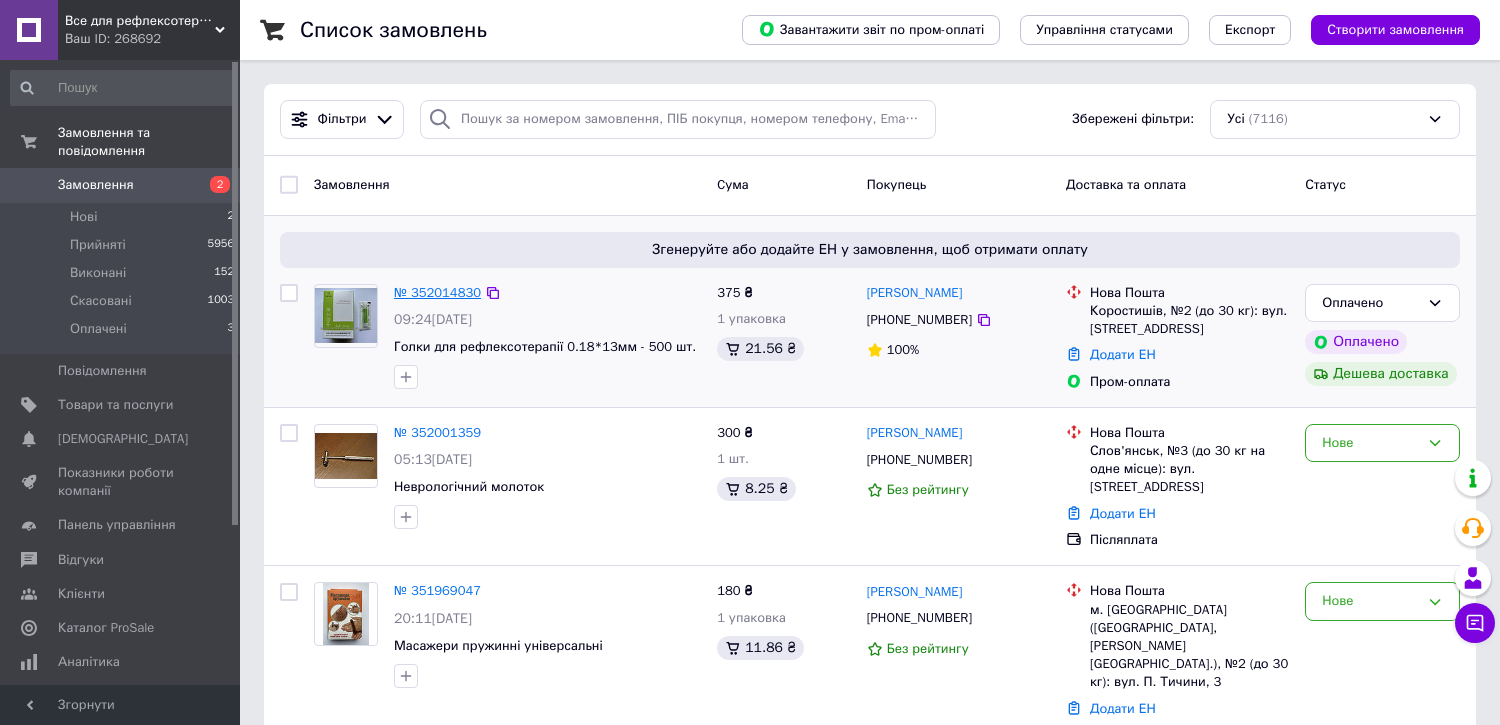 click on "№ 352014830" at bounding box center (437, 292) 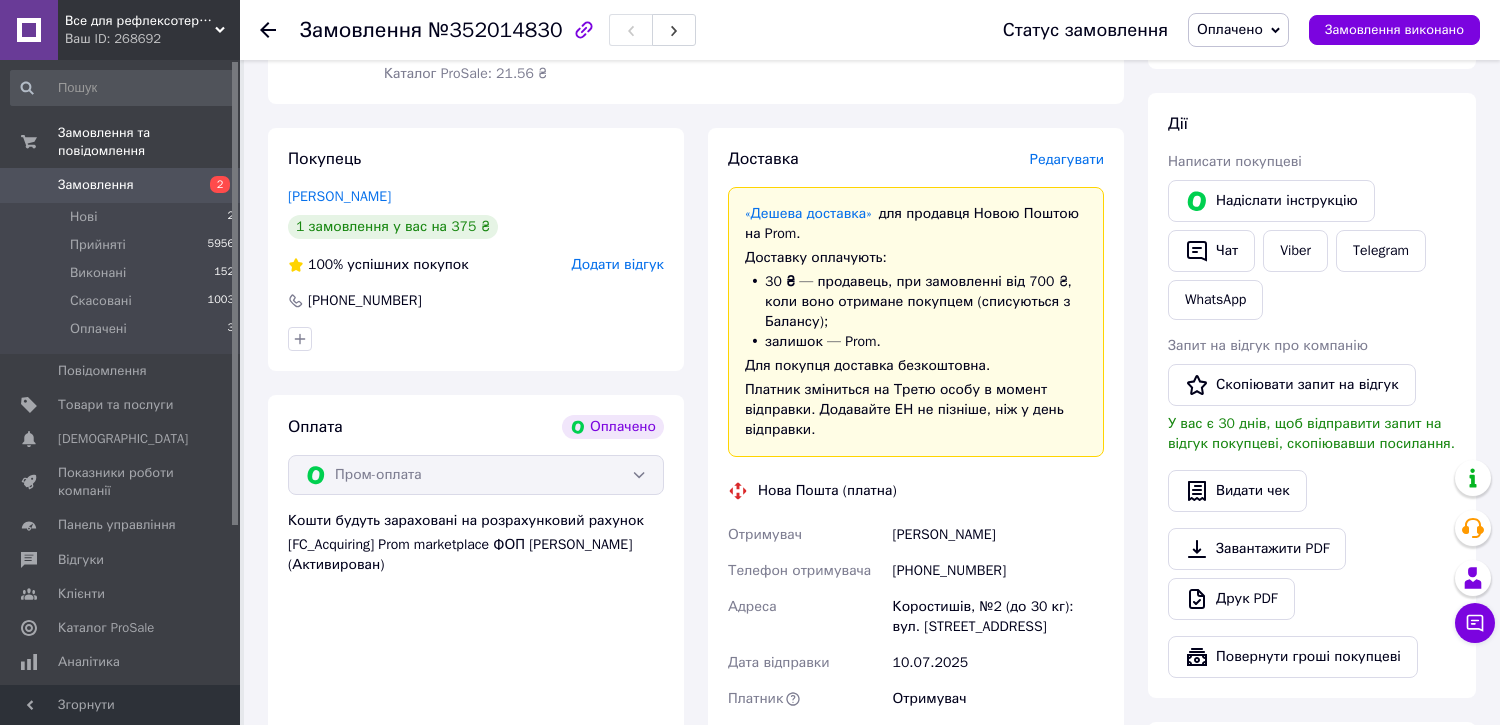 scroll, scrollTop: 444, scrollLeft: 0, axis: vertical 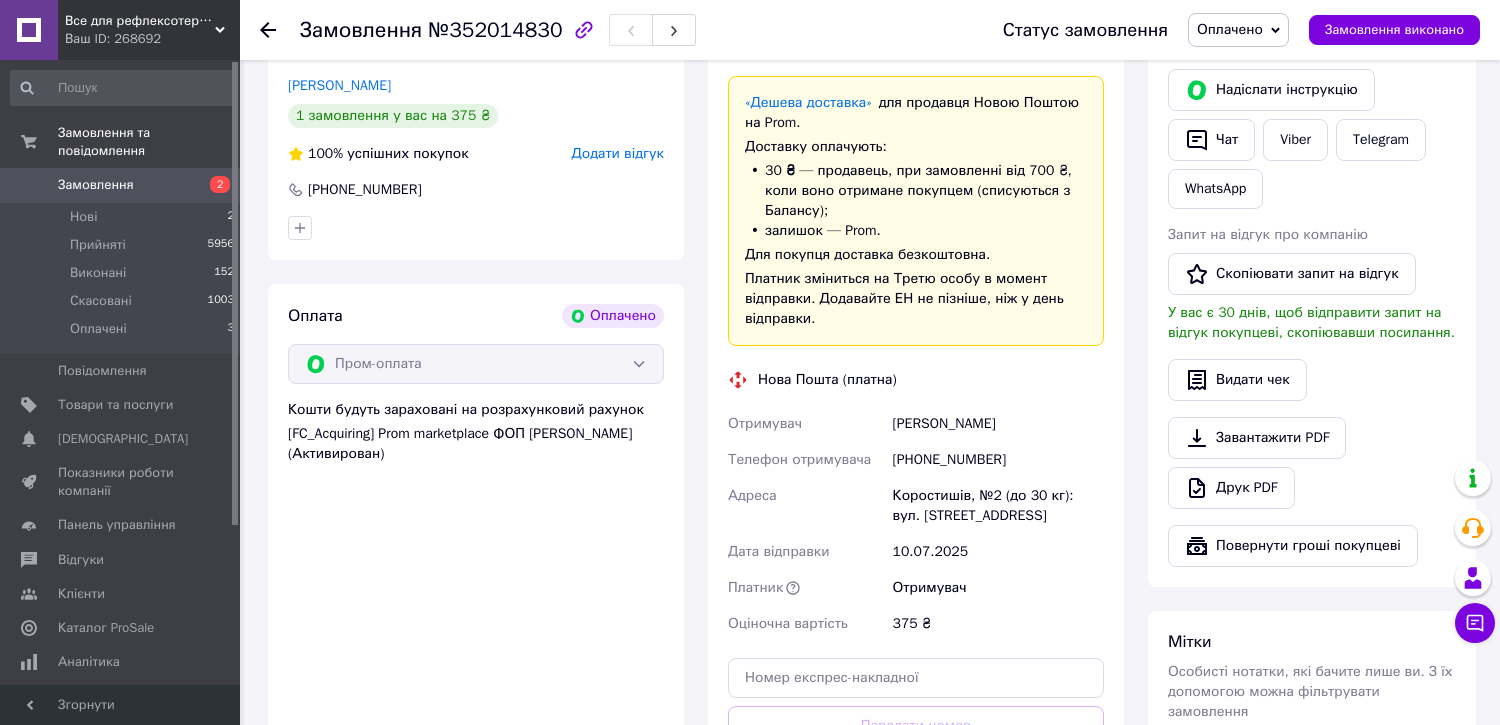drag, startPoint x: 886, startPoint y: 417, endPoint x: 1071, endPoint y: 425, distance: 185.1729 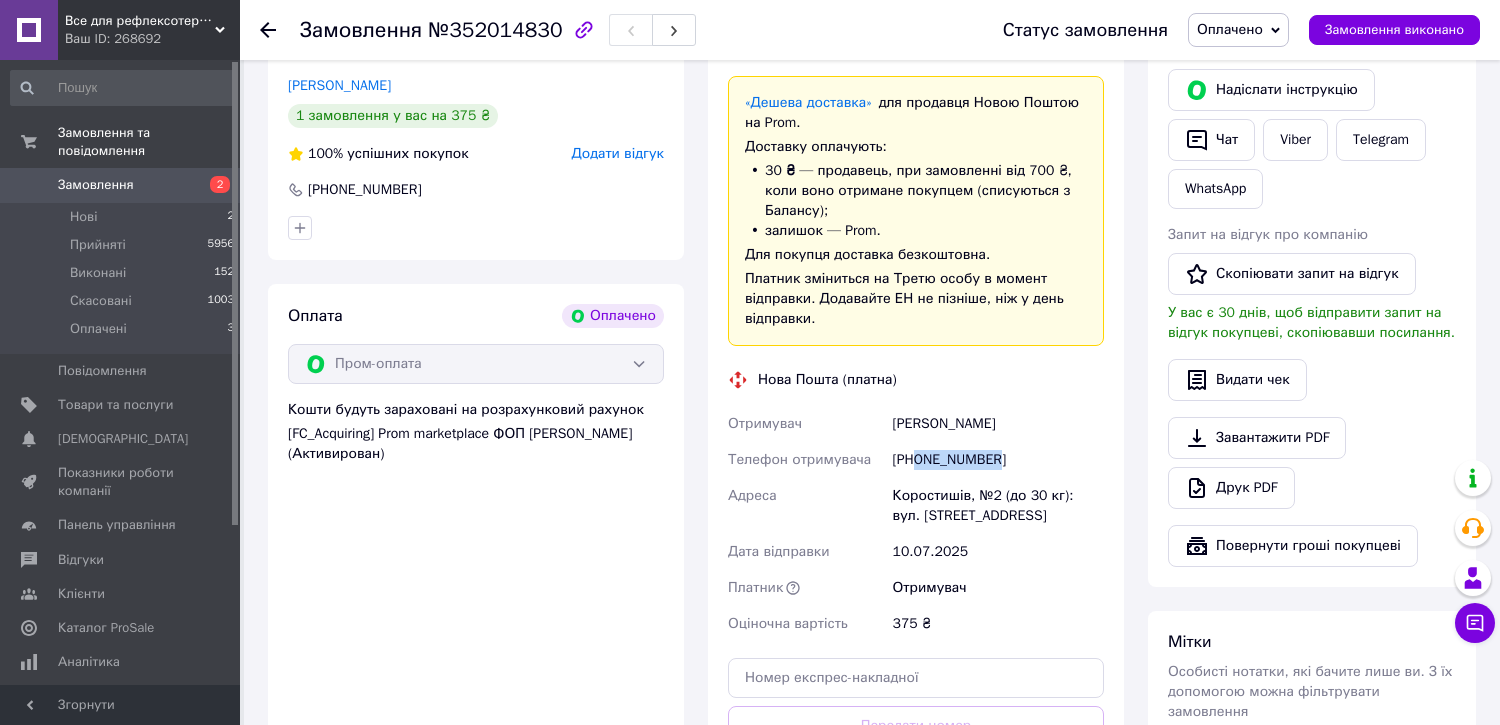 drag, startPoint x: 916, startPoint y: 460, endPoint x: 1034, endPoint y: 461, distance: 118.004234 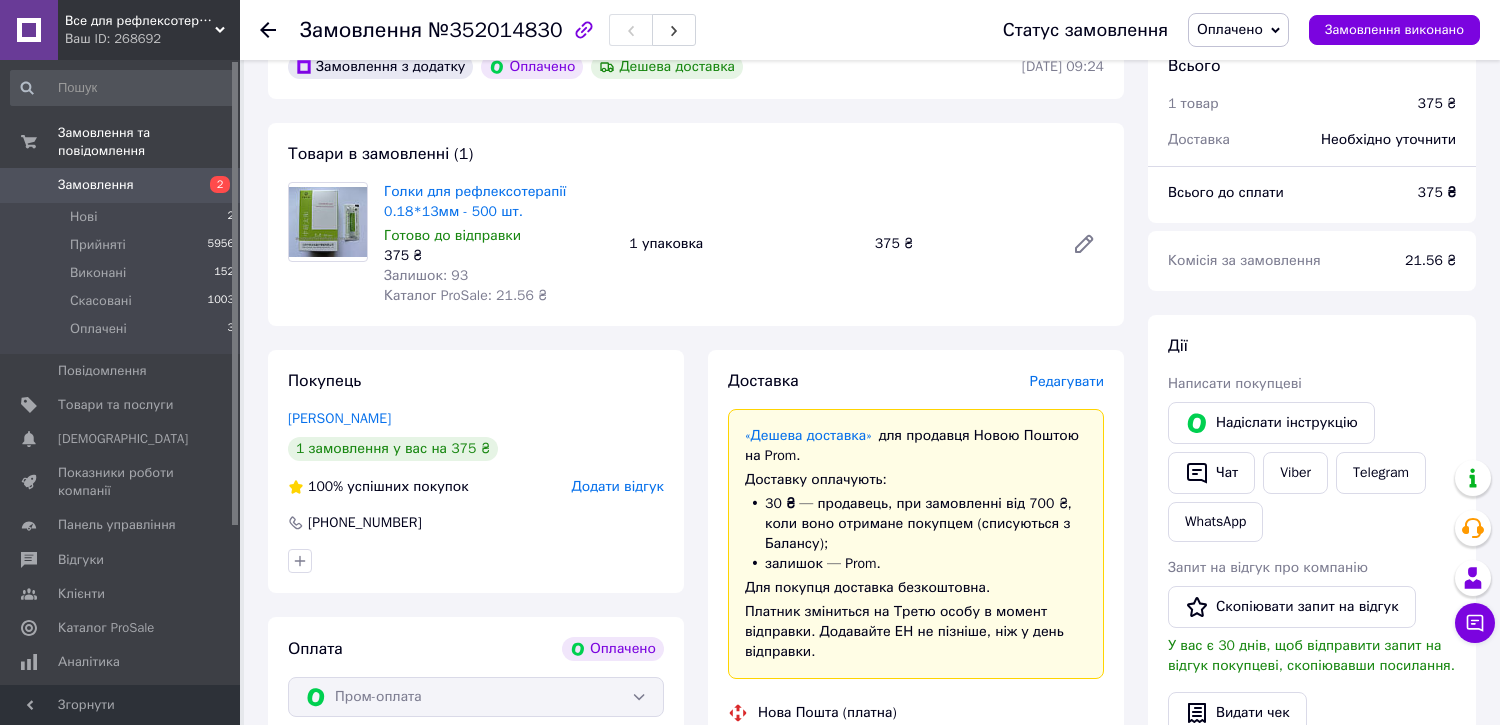 scroll, scrollTop: 0, scrollLeft: 0, axis: both 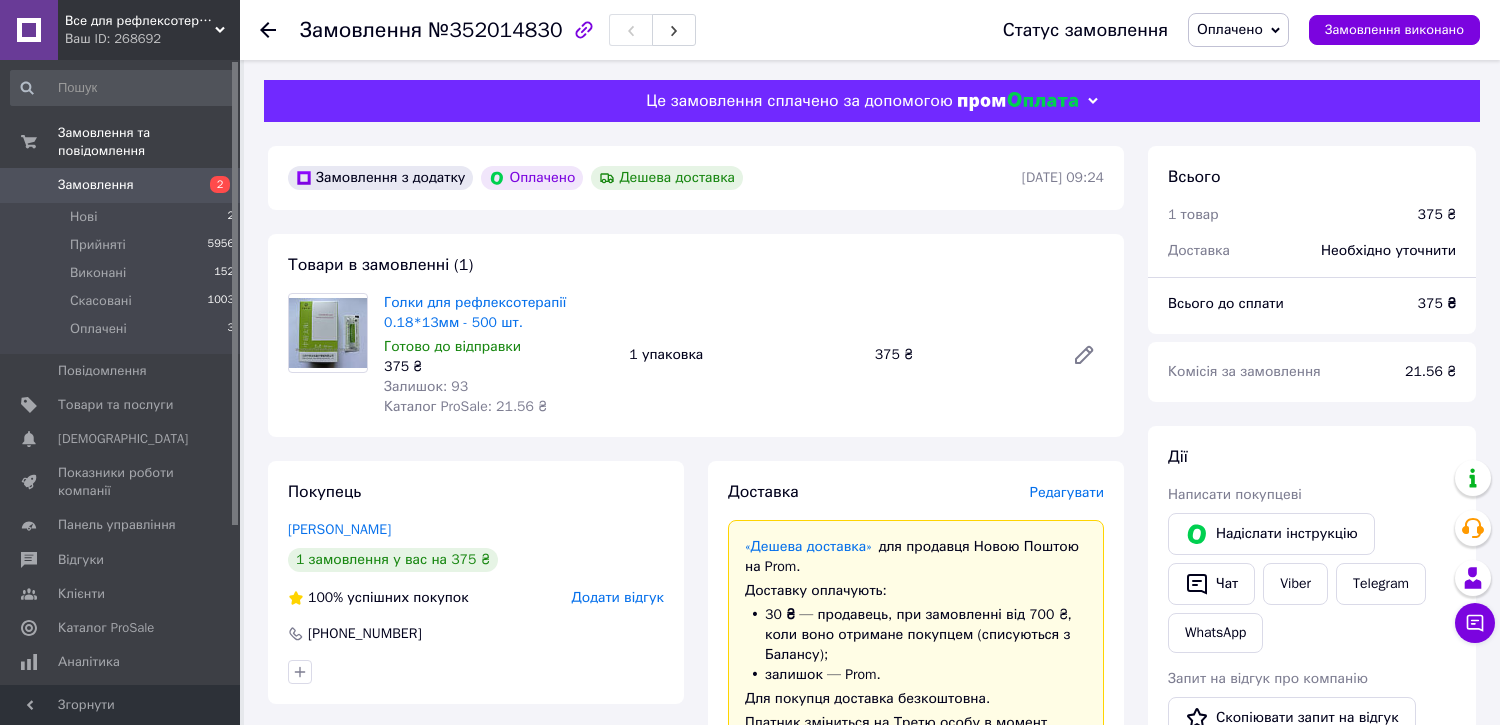 click 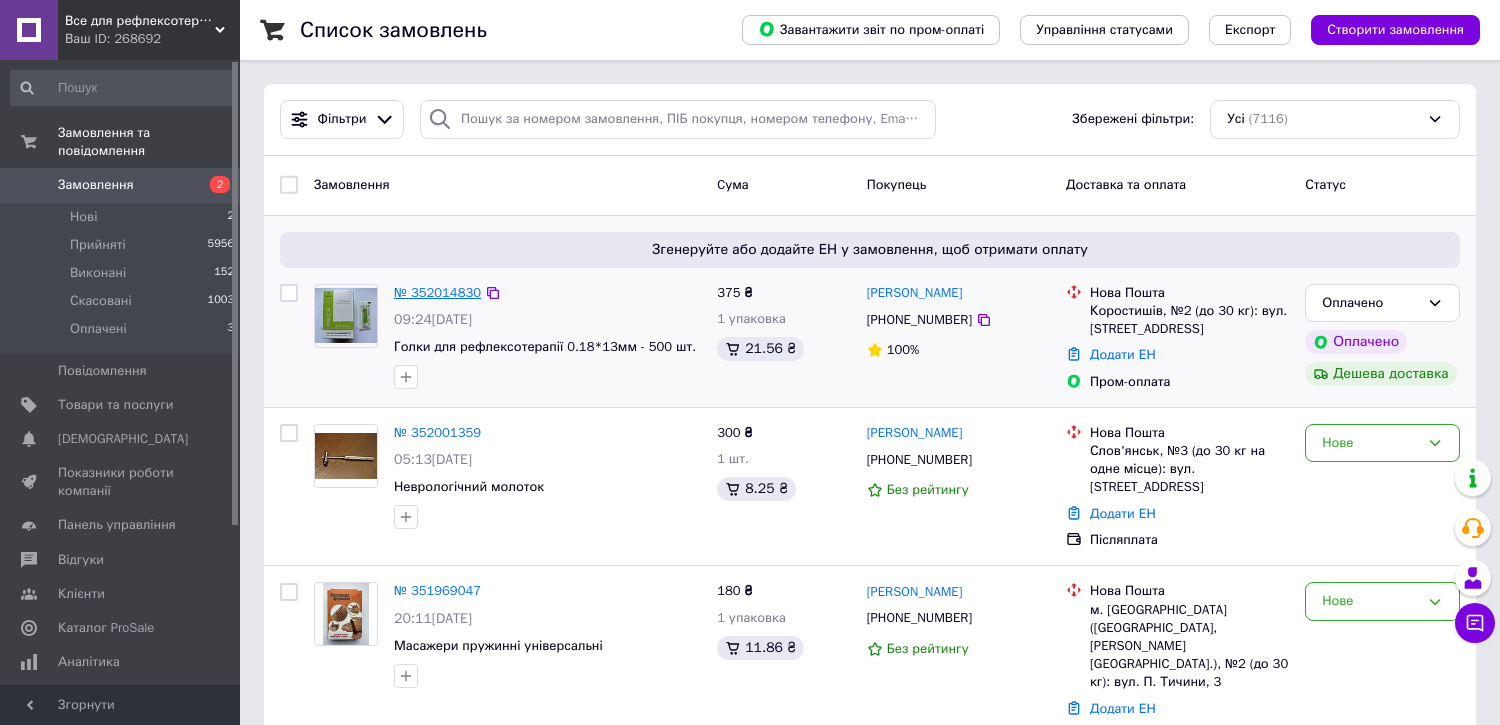 click on "№ 352014830" at bounding box center (437, 292) 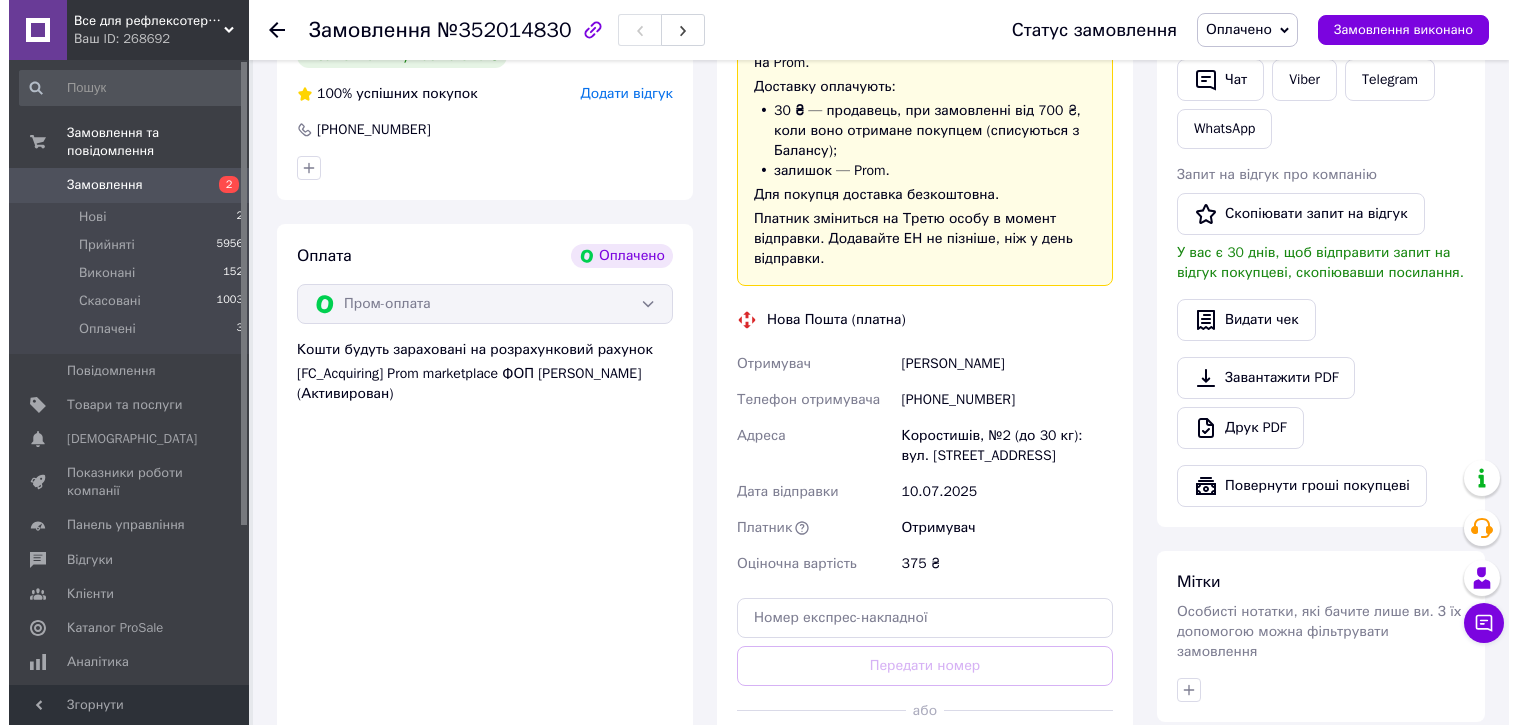 scroll, scrollTop: 282, scrollLeft: 0, axis: vertical 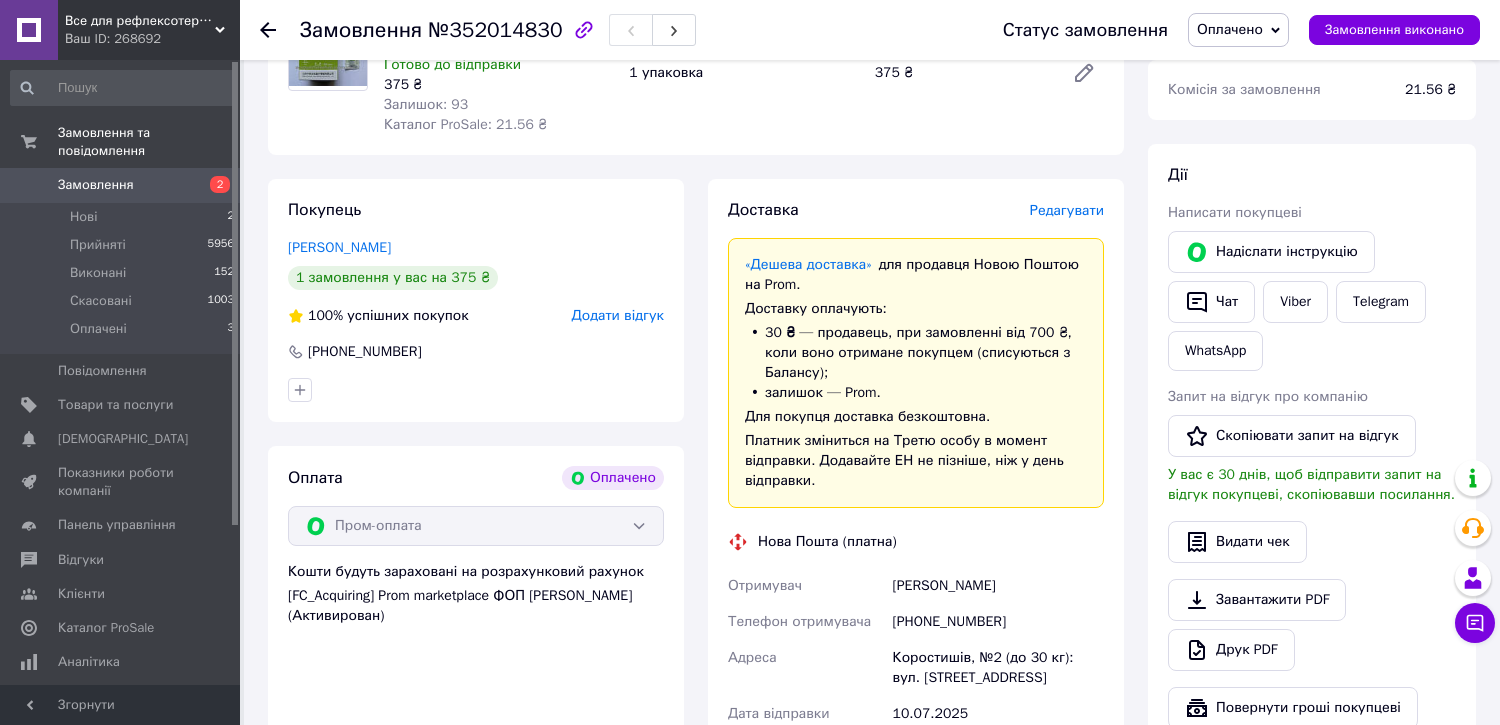 click on "Редагувати" at bounding box center (1067, 210) 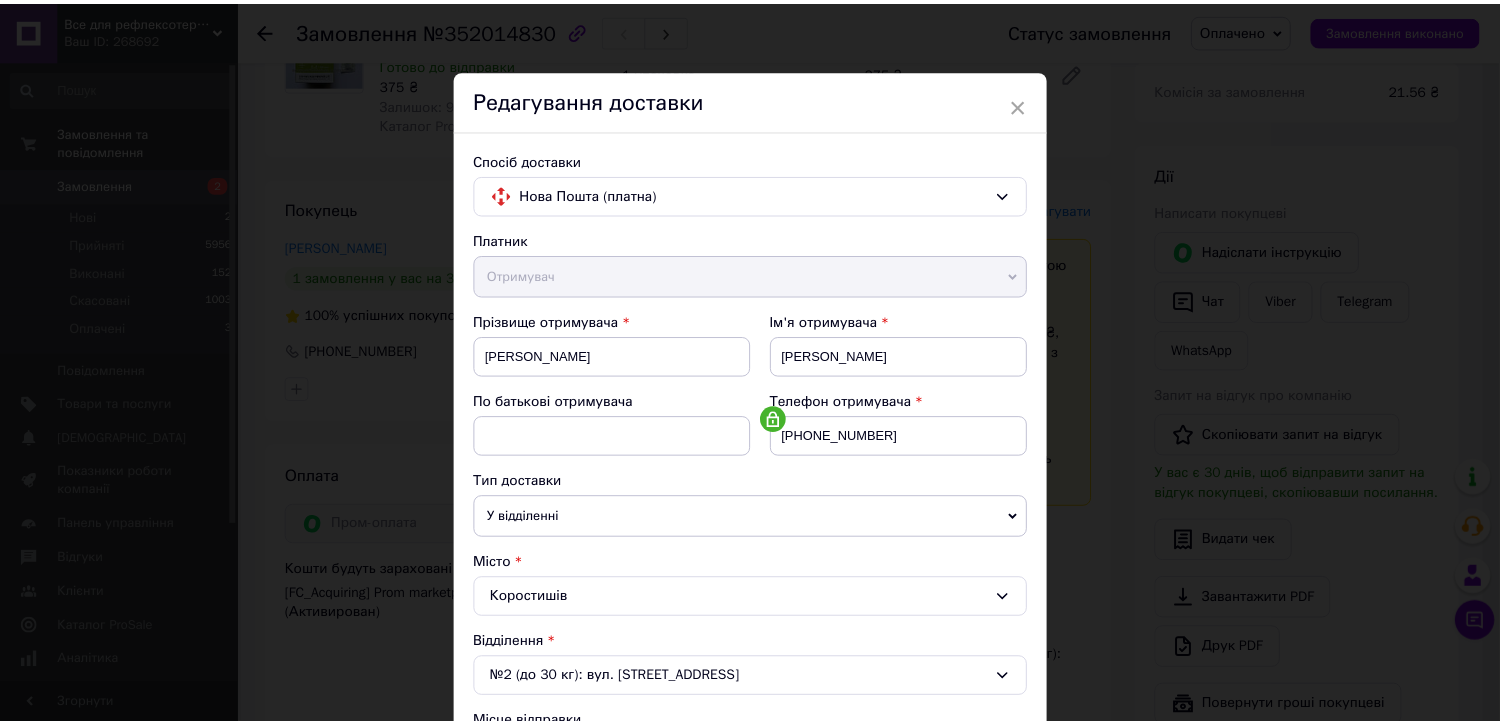 scroll, scrollTop: 604, scrollLeft: 0, axis: vertical 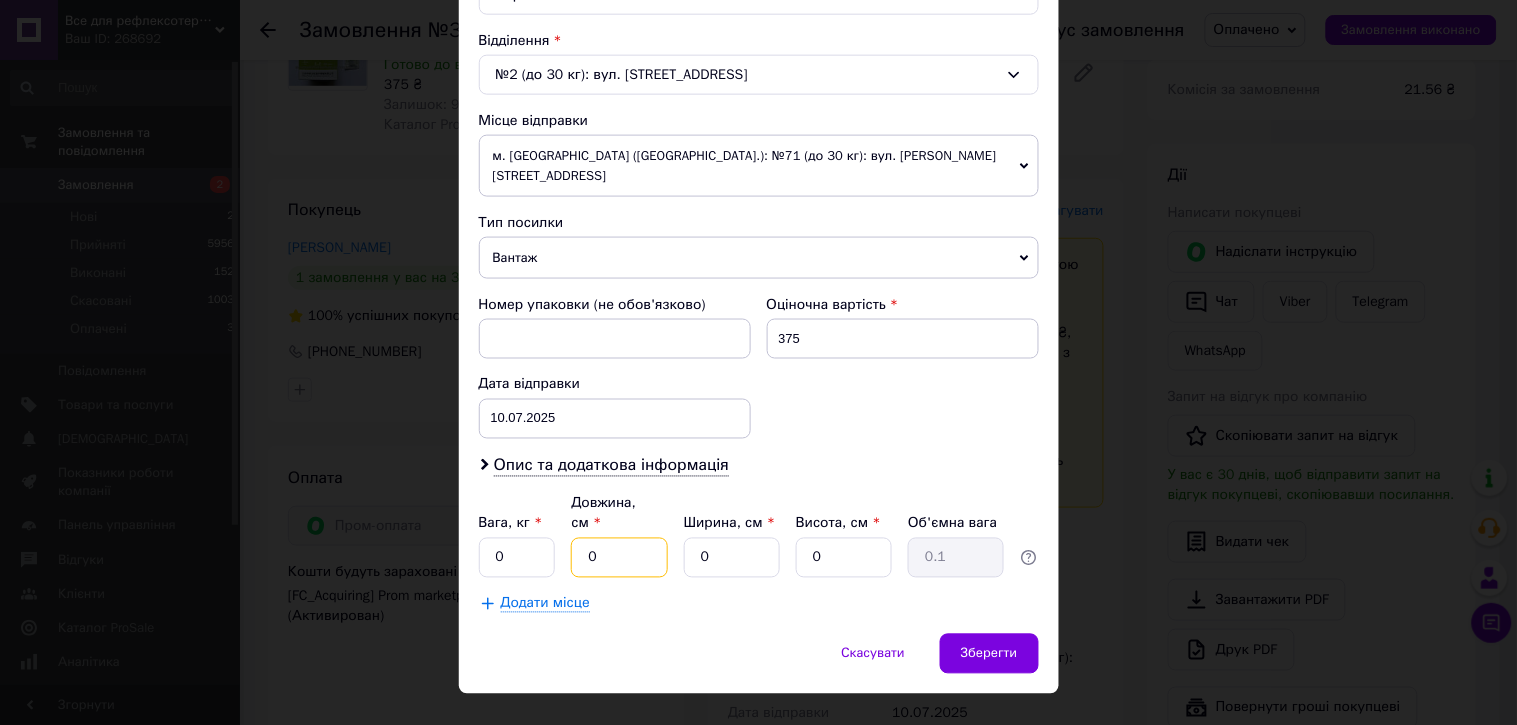 click on "0" at bounding box center [619, 558] 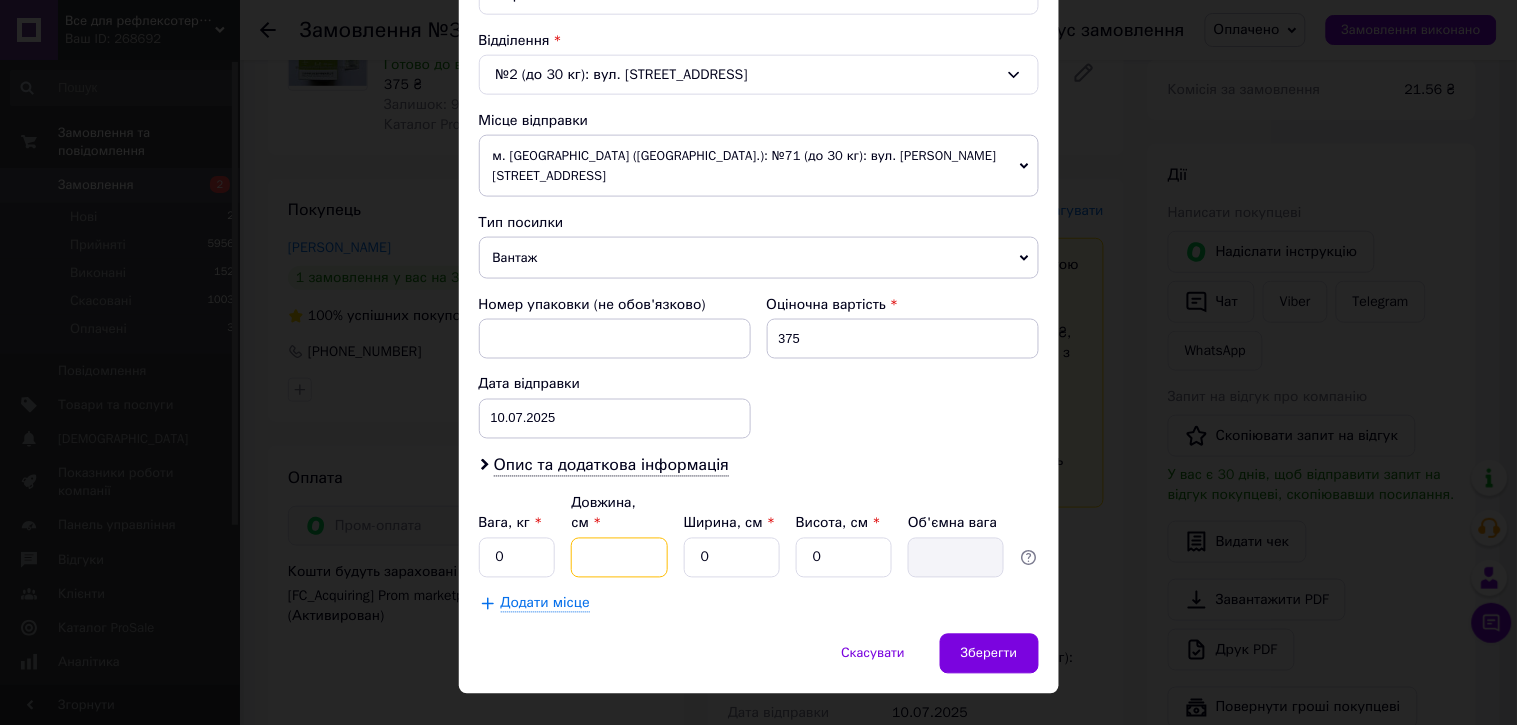 type on "1" 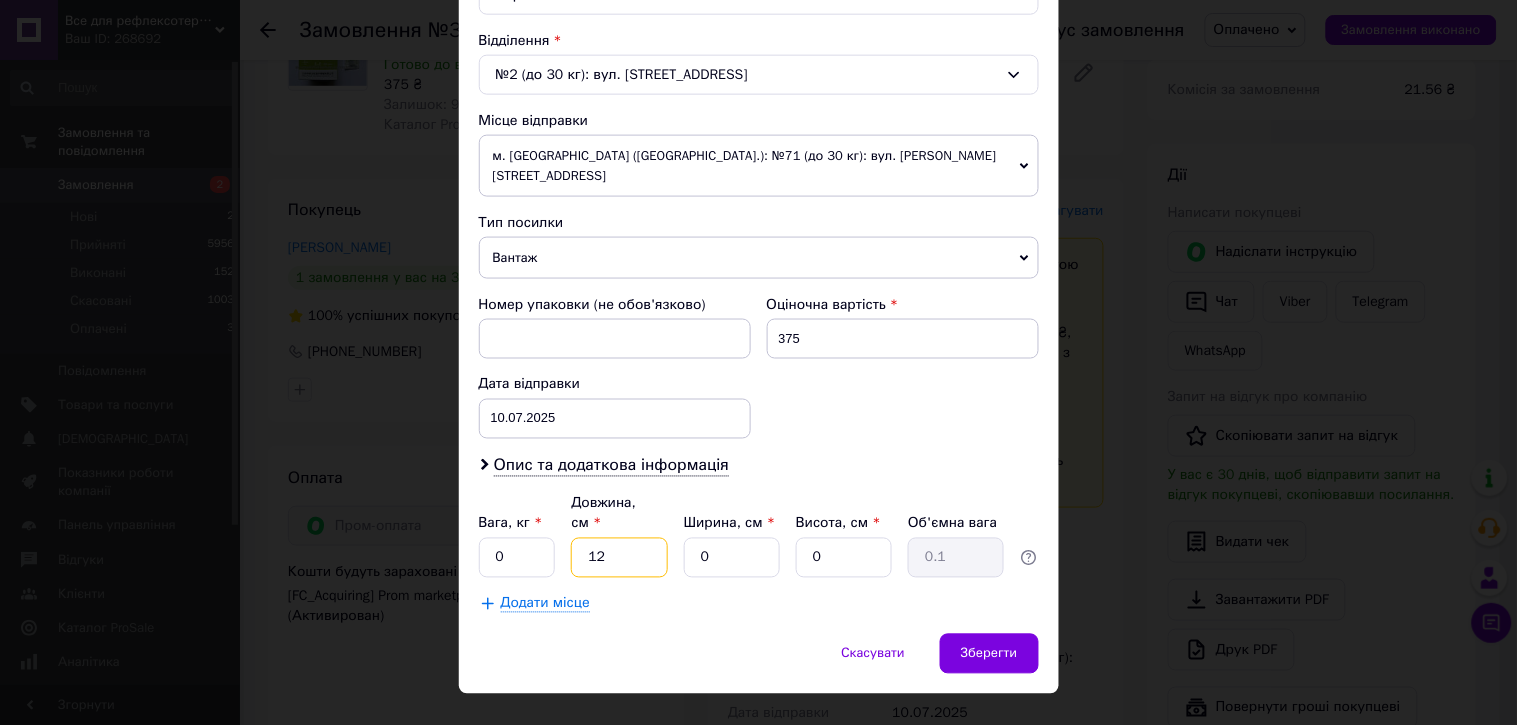 type on "12" 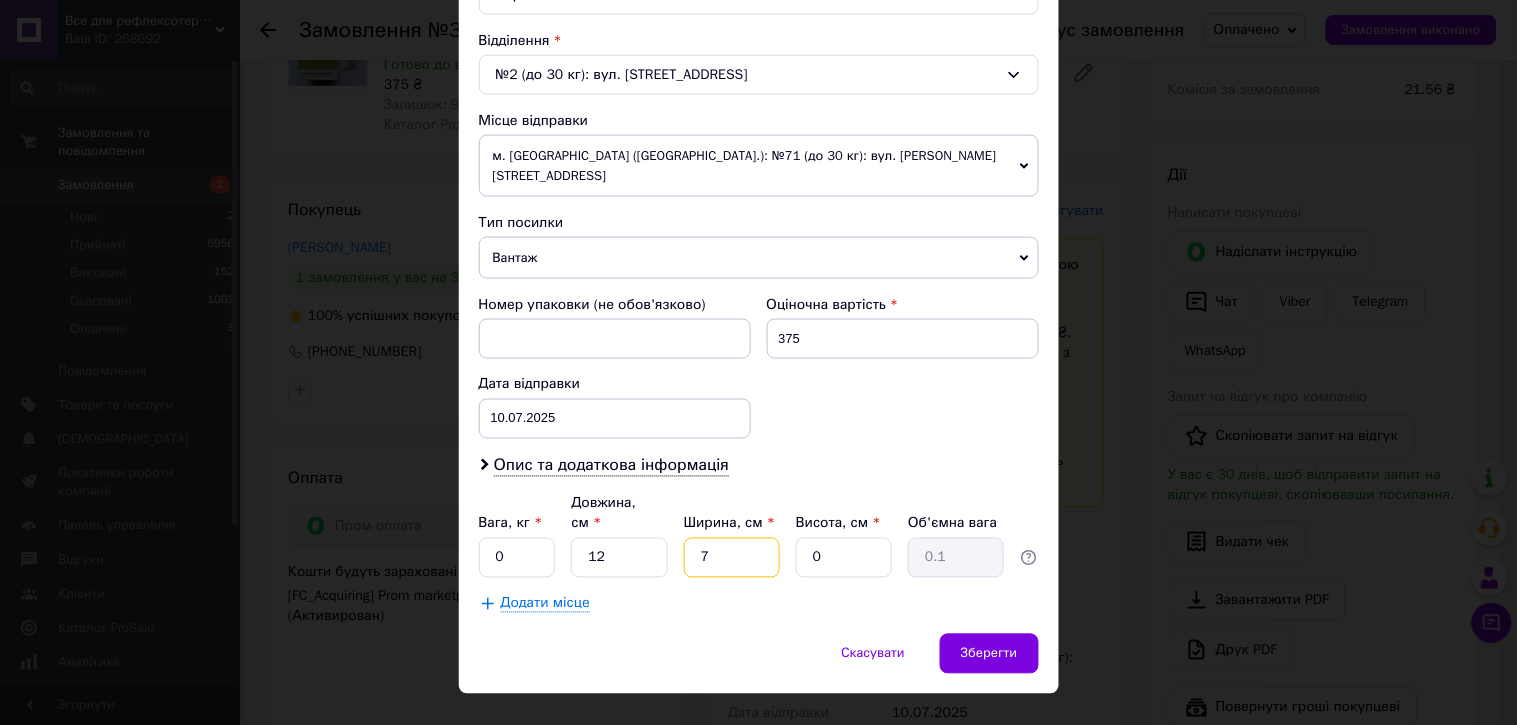 type on "7" 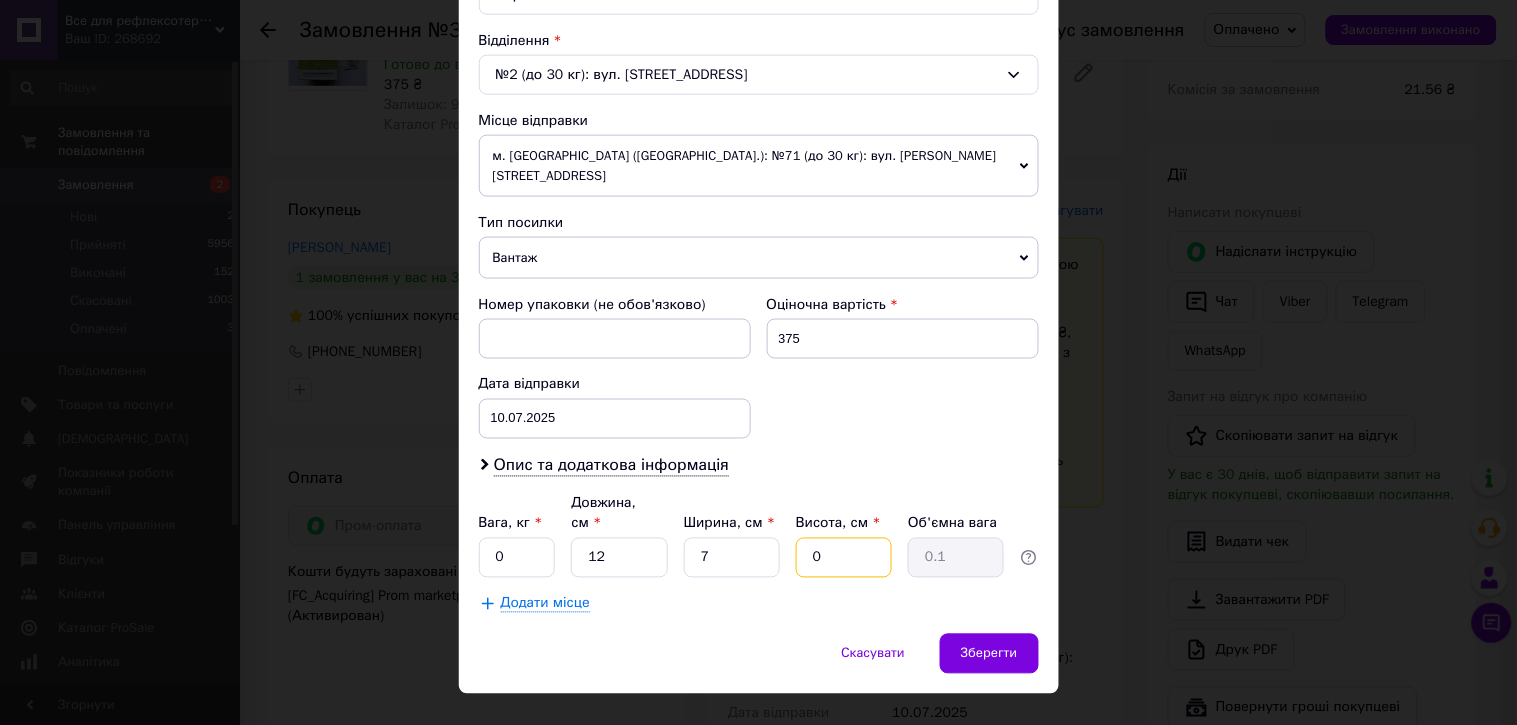 type on "6" 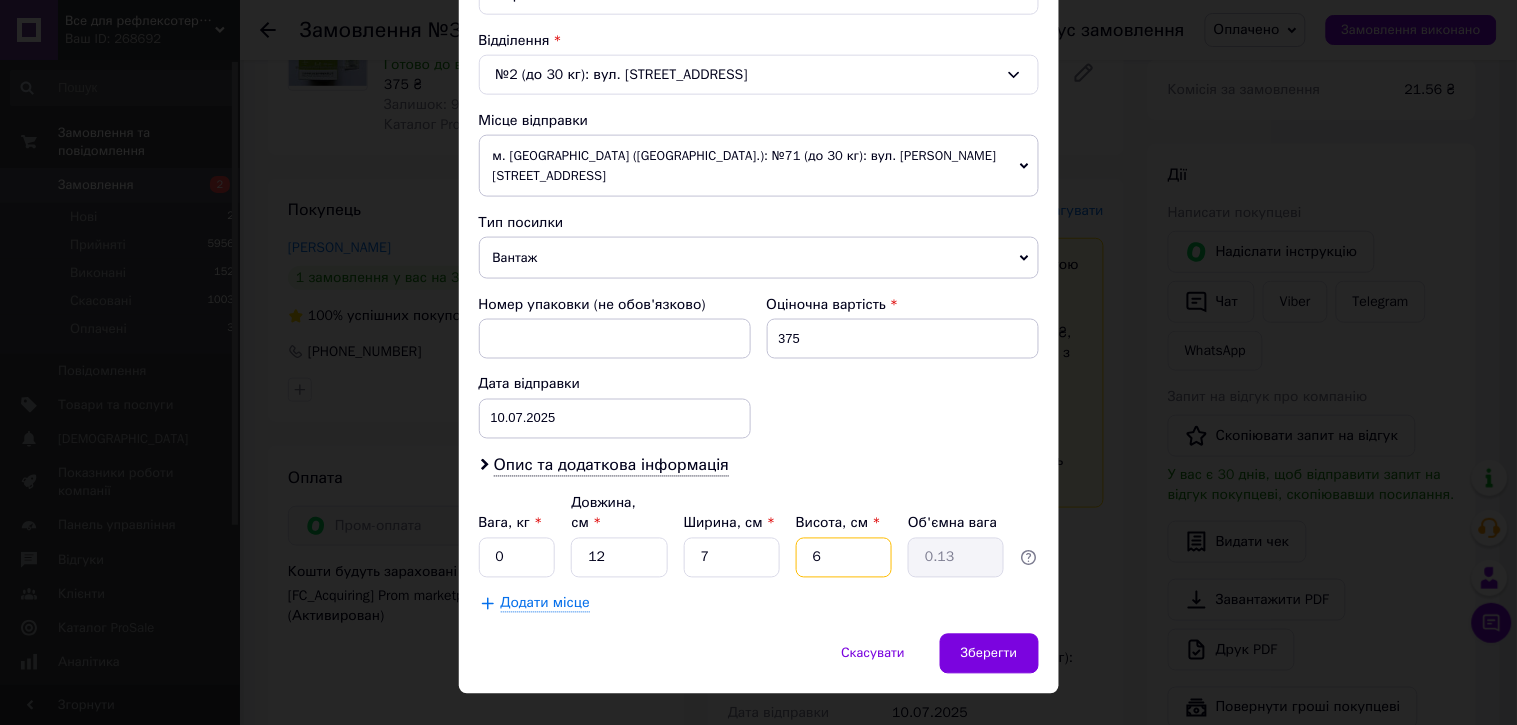 type on "6" 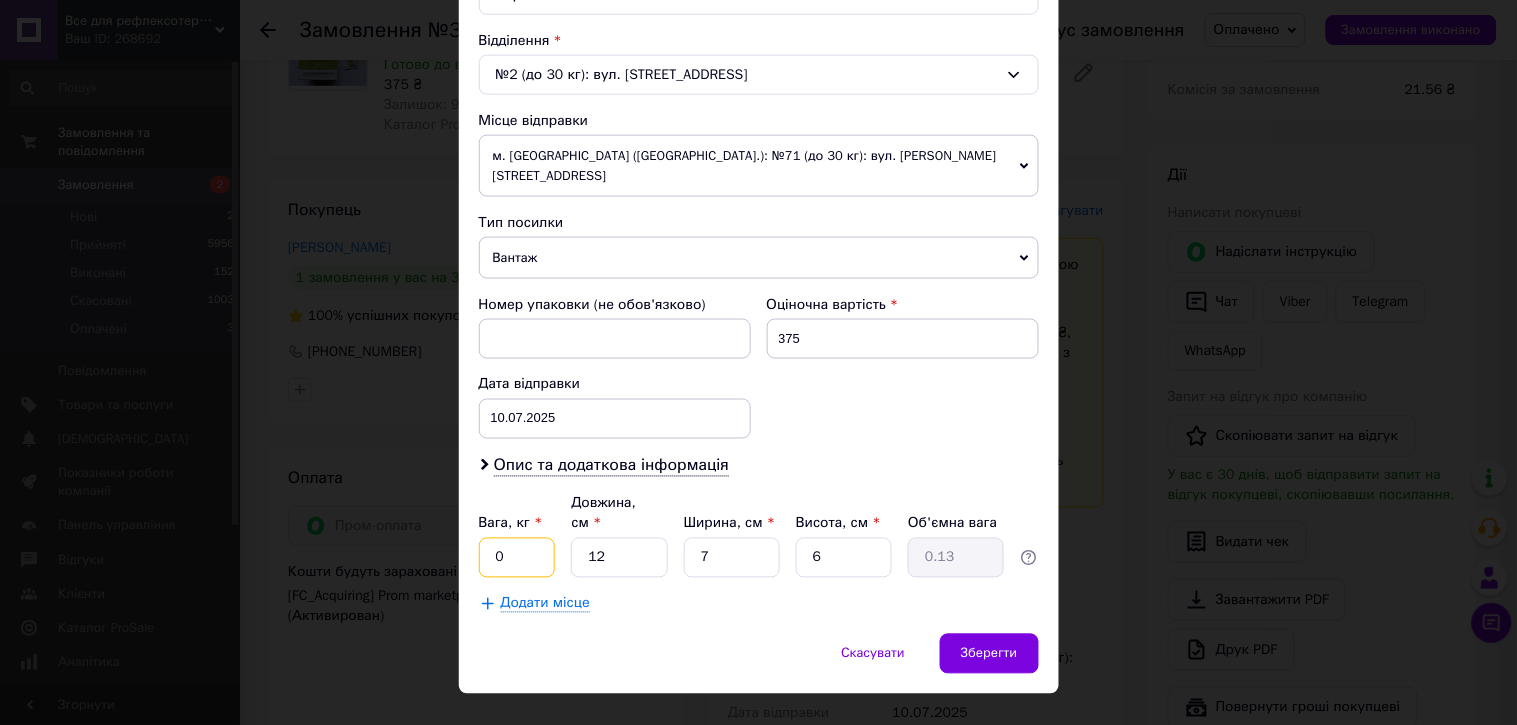 click on "0" at bounding box center [517, 558] 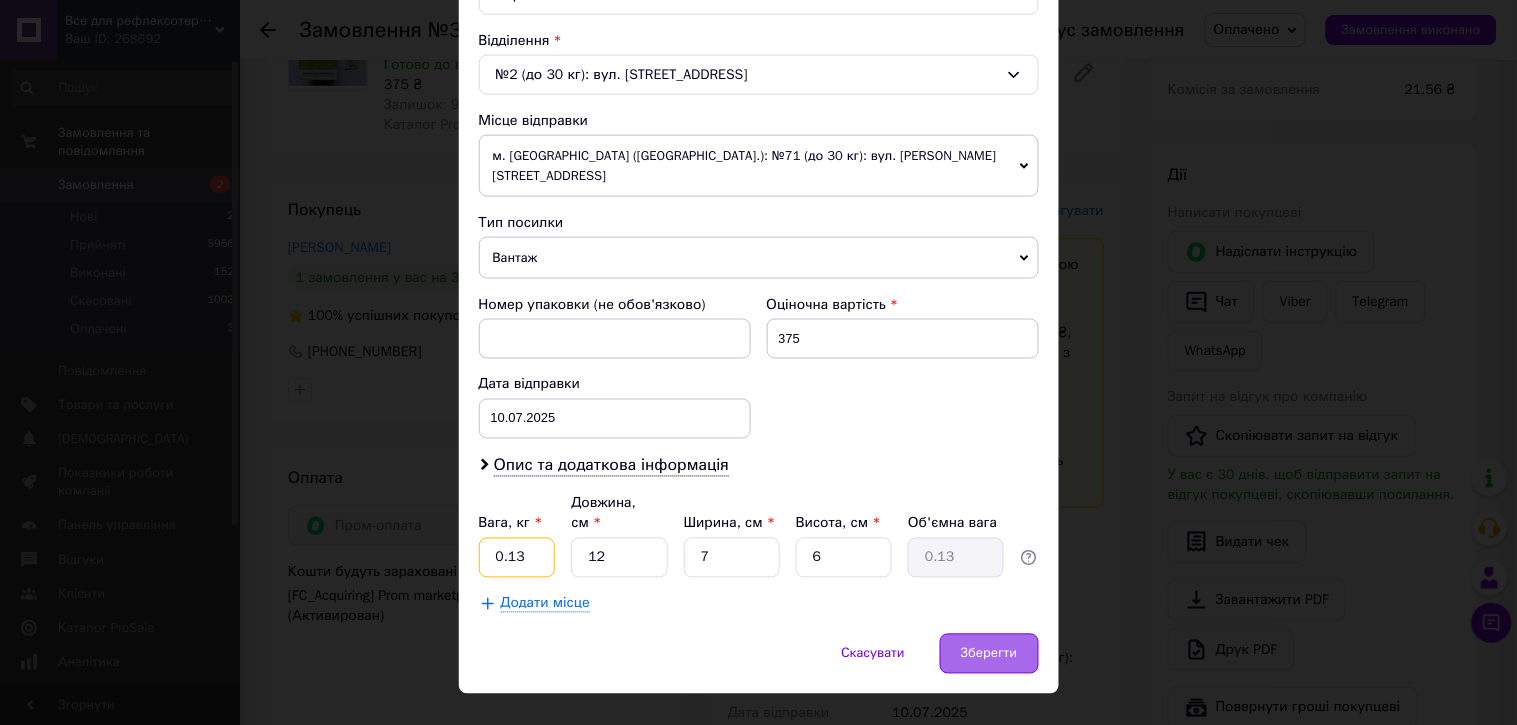 type on "0.13" 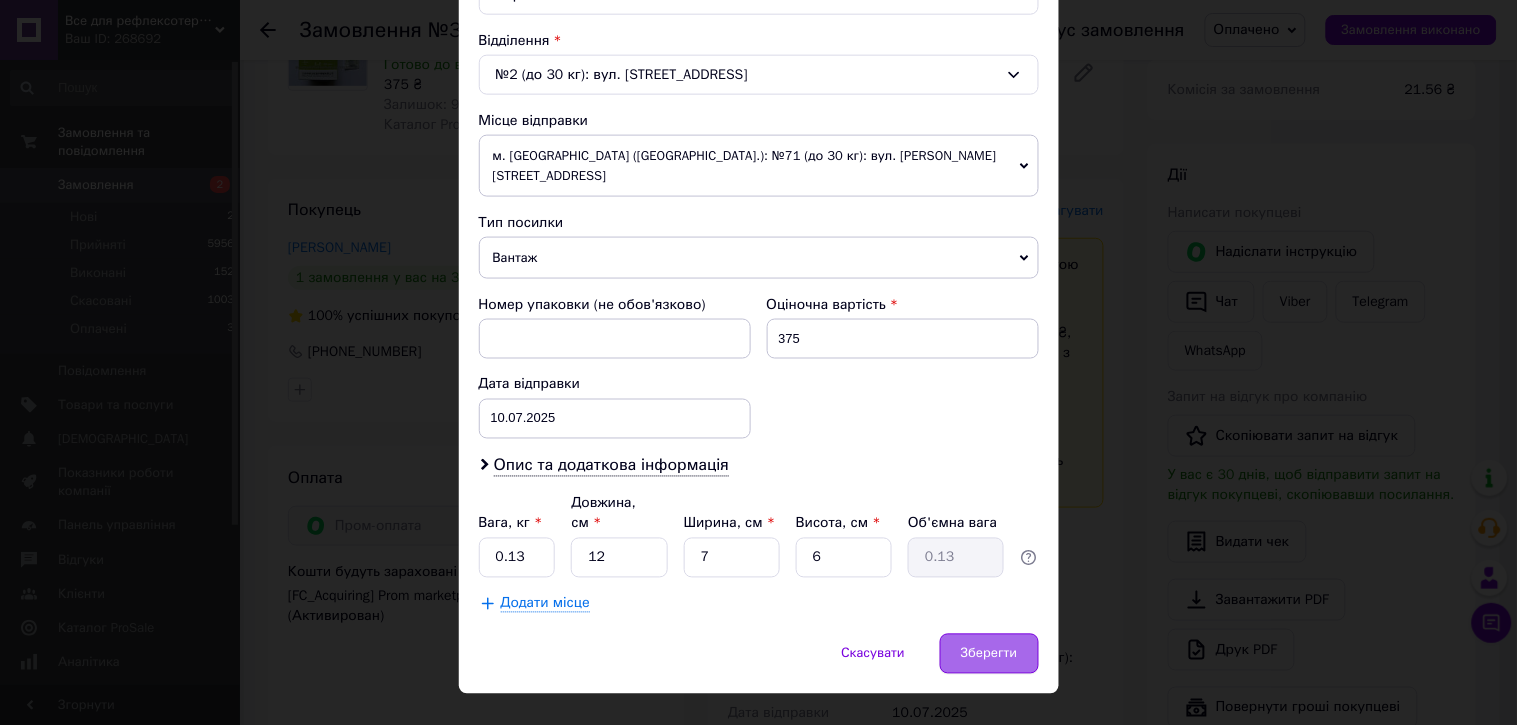 click on "Зберегти" at bounding box center (989, 654) 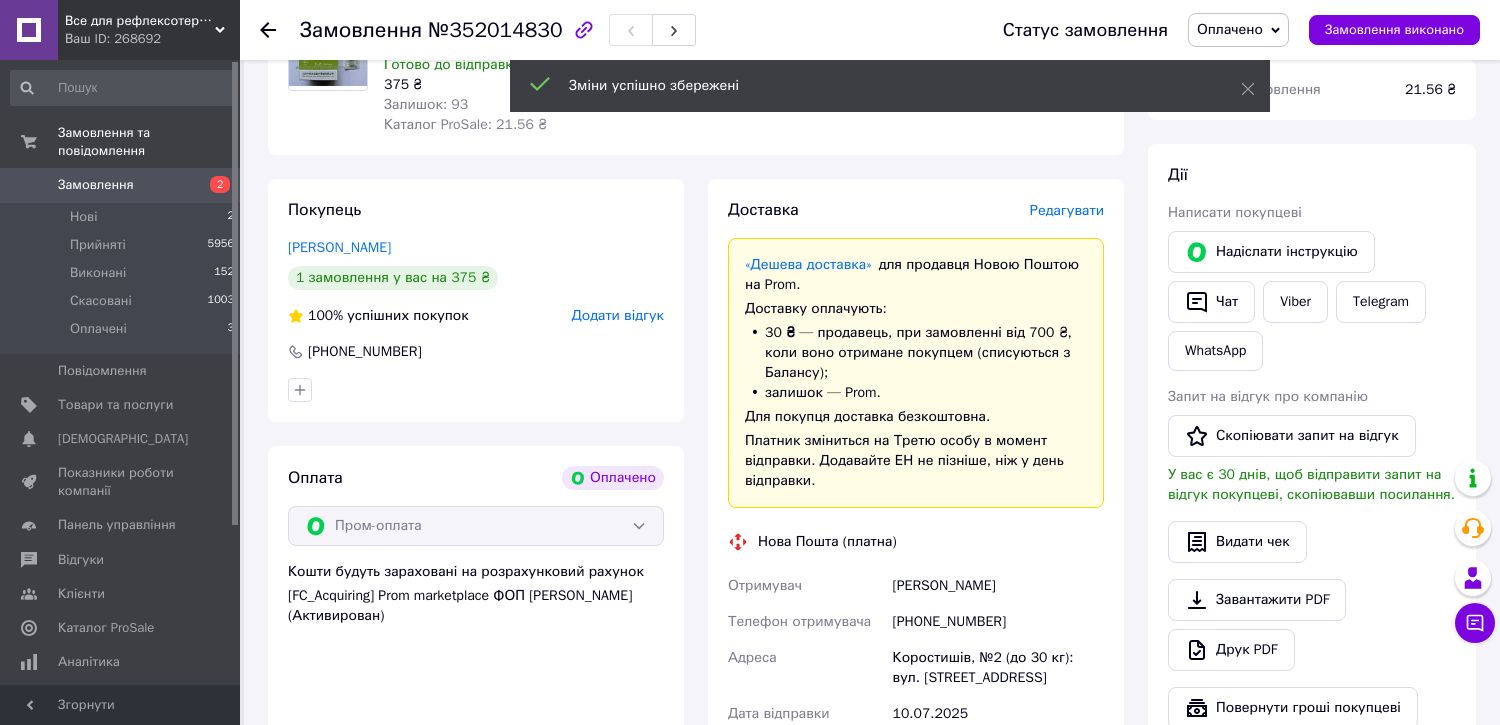 scroll, scrollTop: 615, scrollLeft: 0, axis: vertical 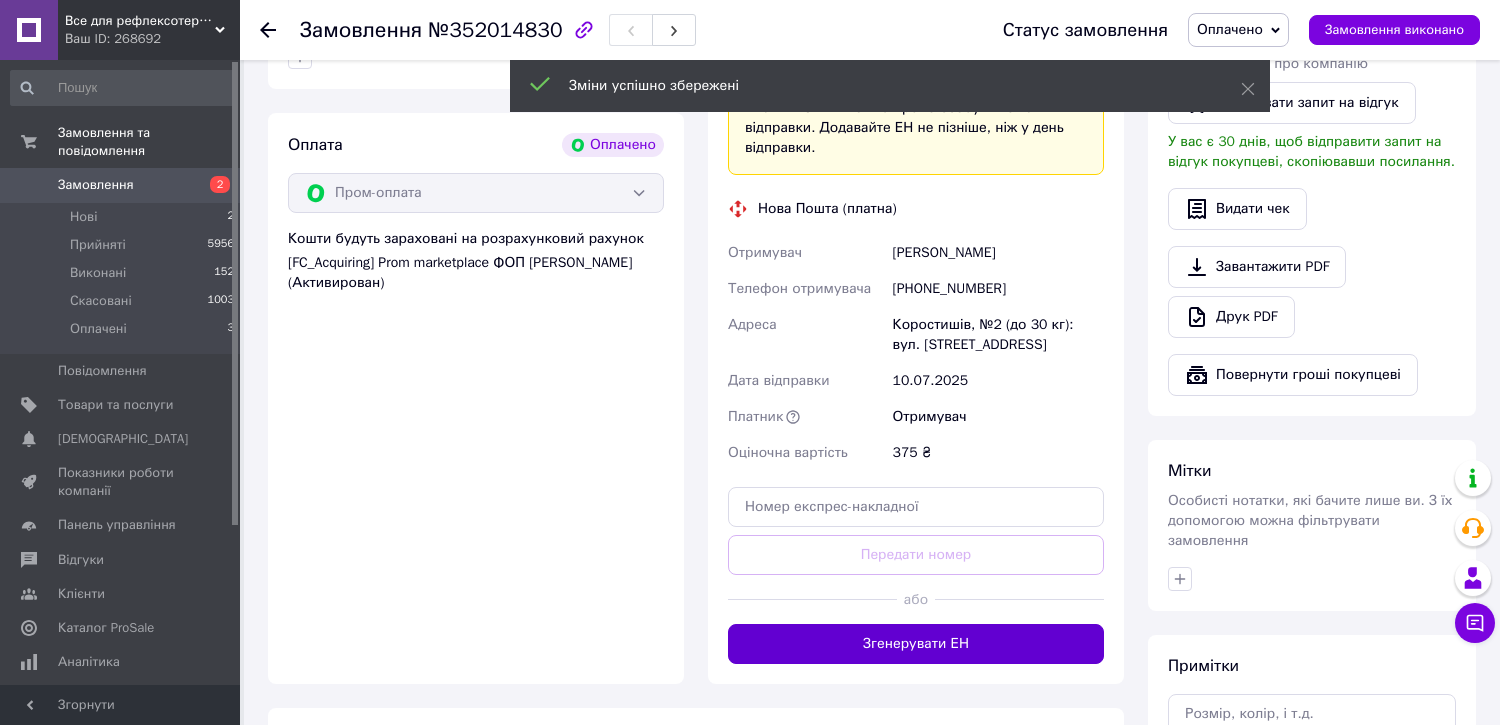 click on "Згенерувати ЕН" at bounding box center (916, 644) 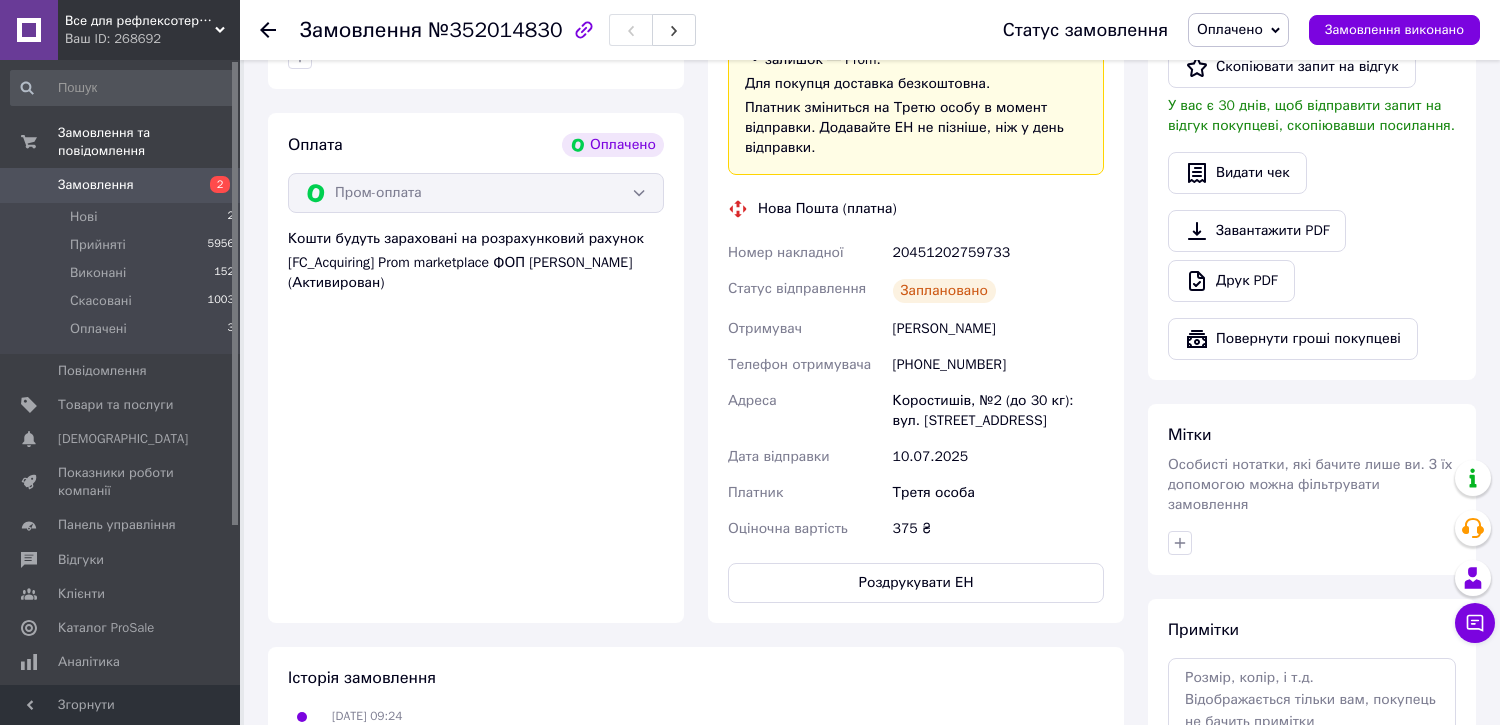 click at bounding box center (268, 30) 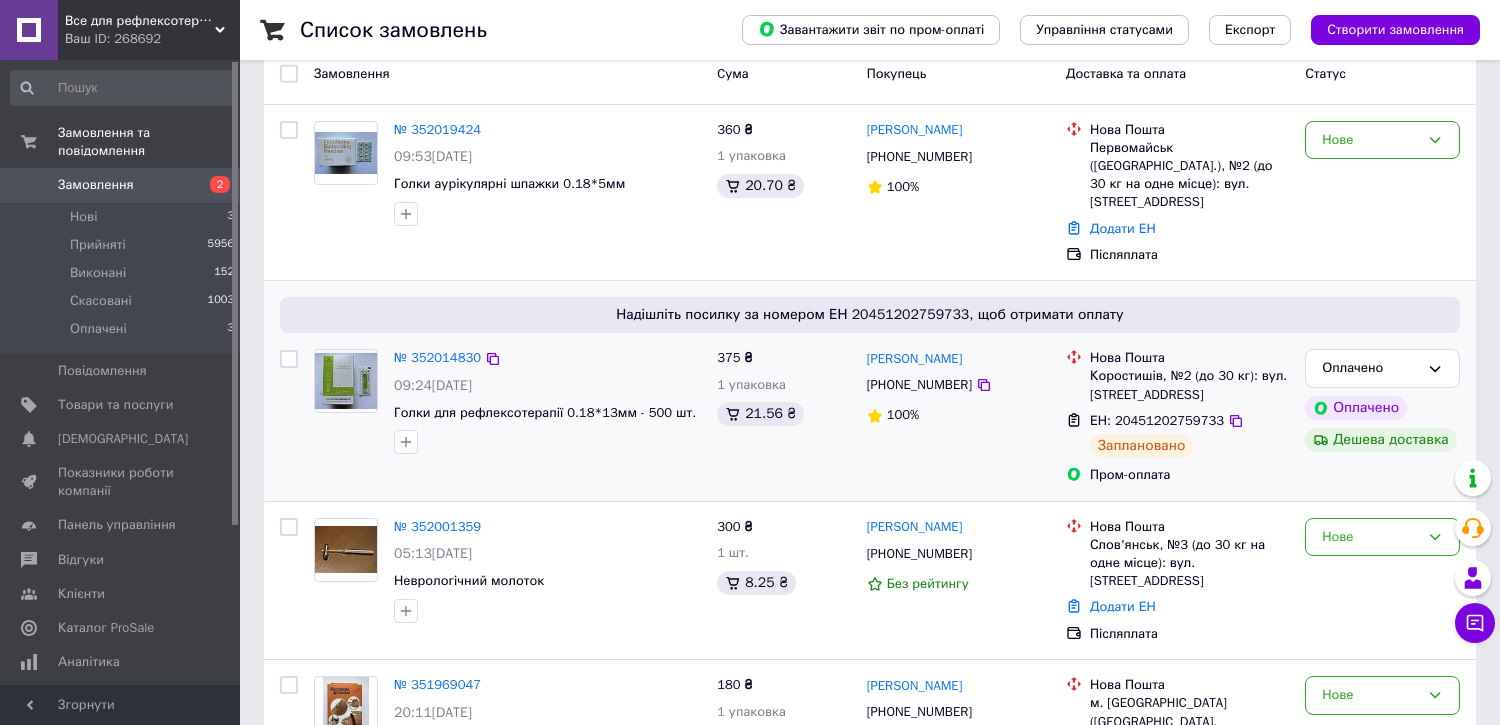 scroll, scrollTop: 222, scrollLeft: 0, axis: vertical 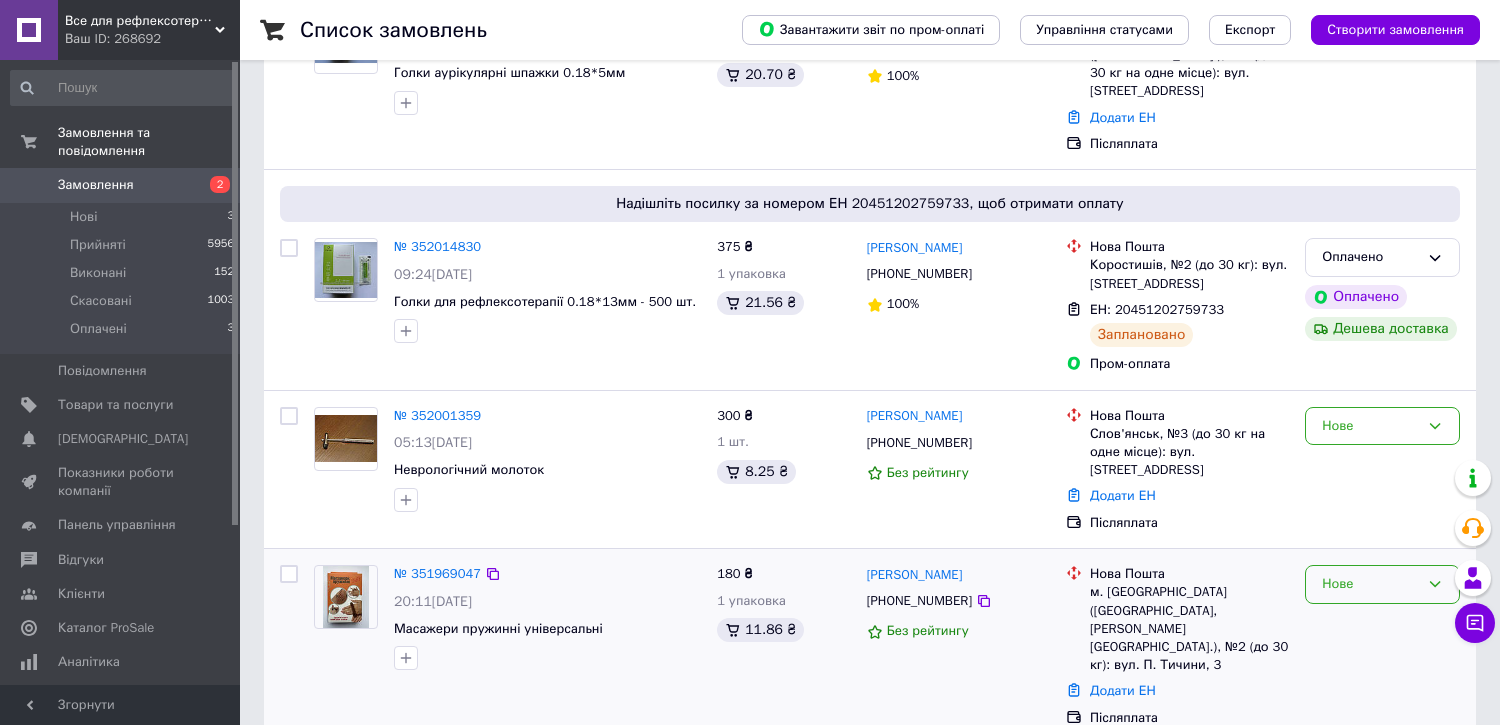click 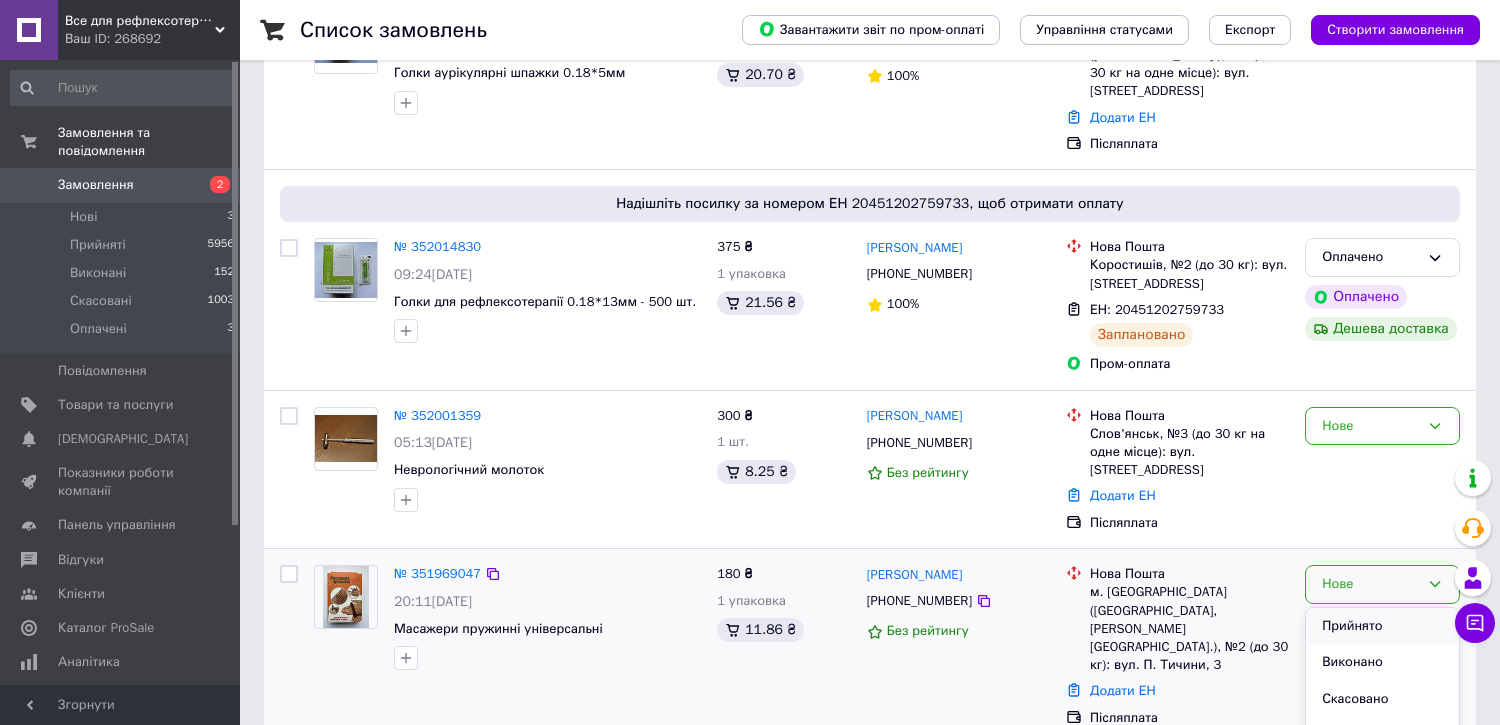 click on "Прийнято" at bounding box center [1382, 626] 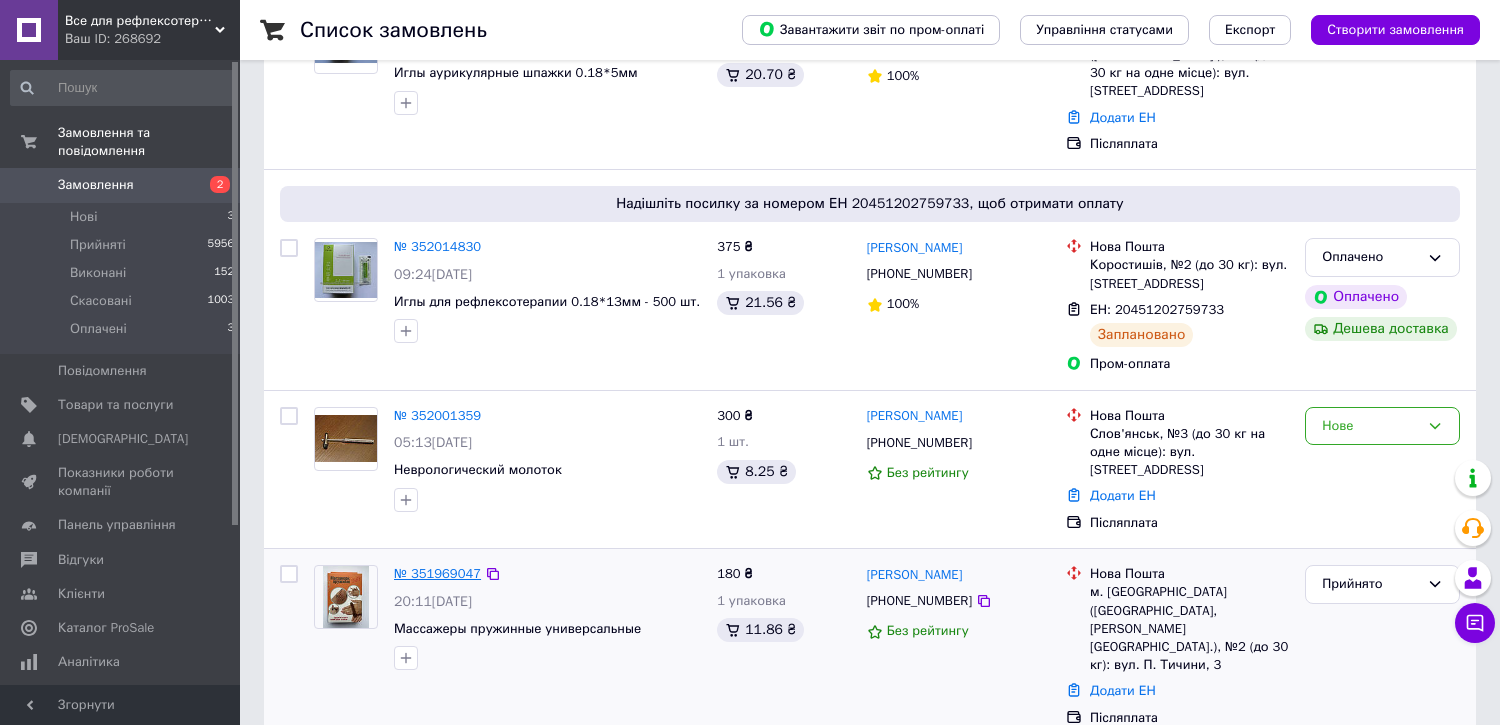 click on "№ 351969047" at bounding box center (437, 573) 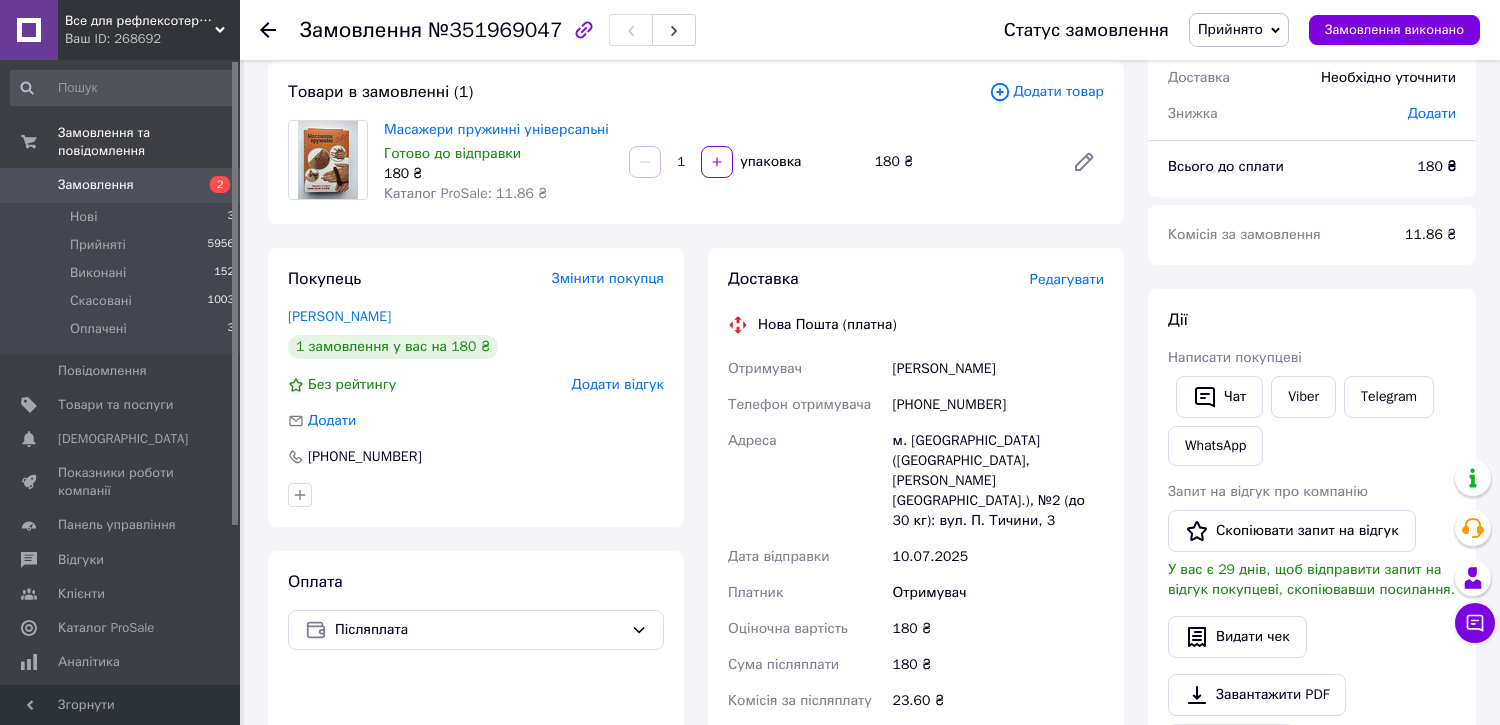 scroll, scrollTop: 444, scrollLeft: 0, axis: vertical 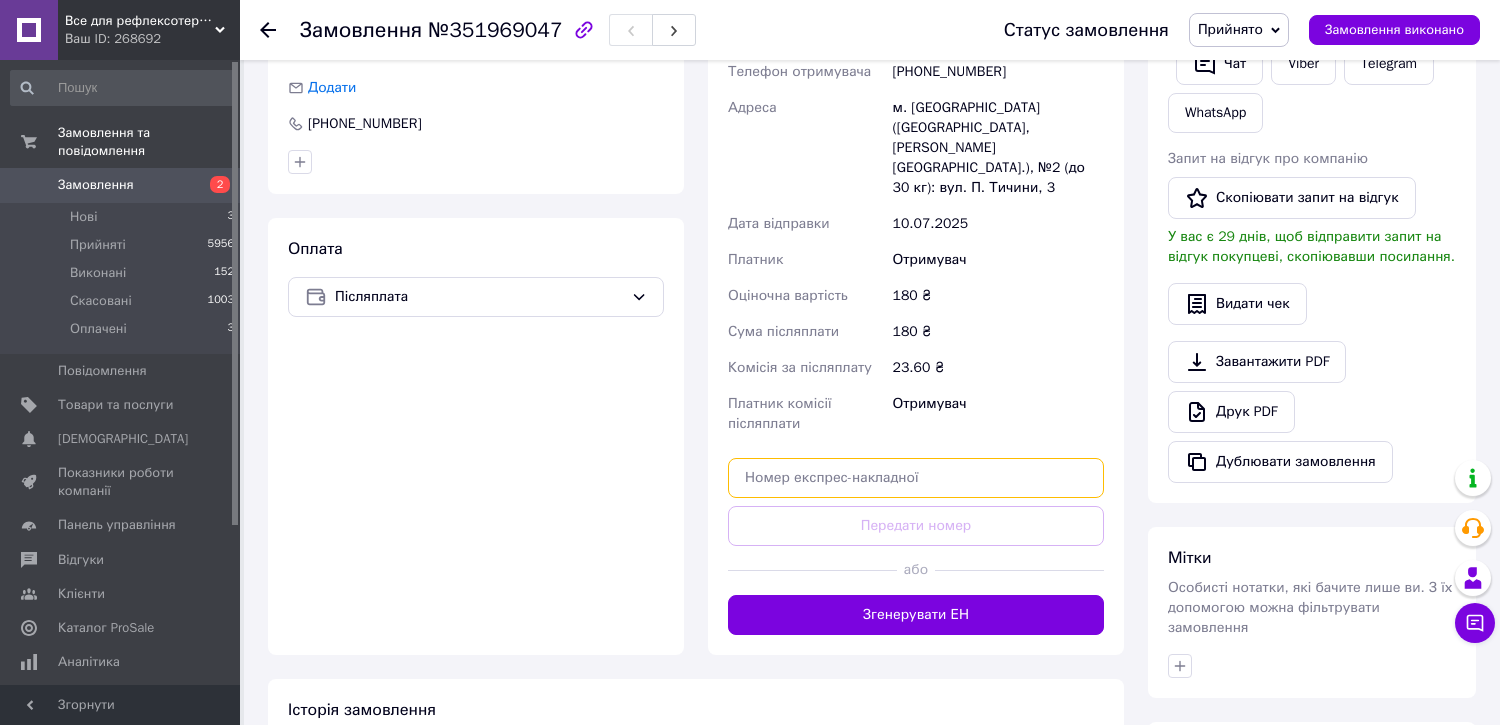 click at bounding box center [916, 478] 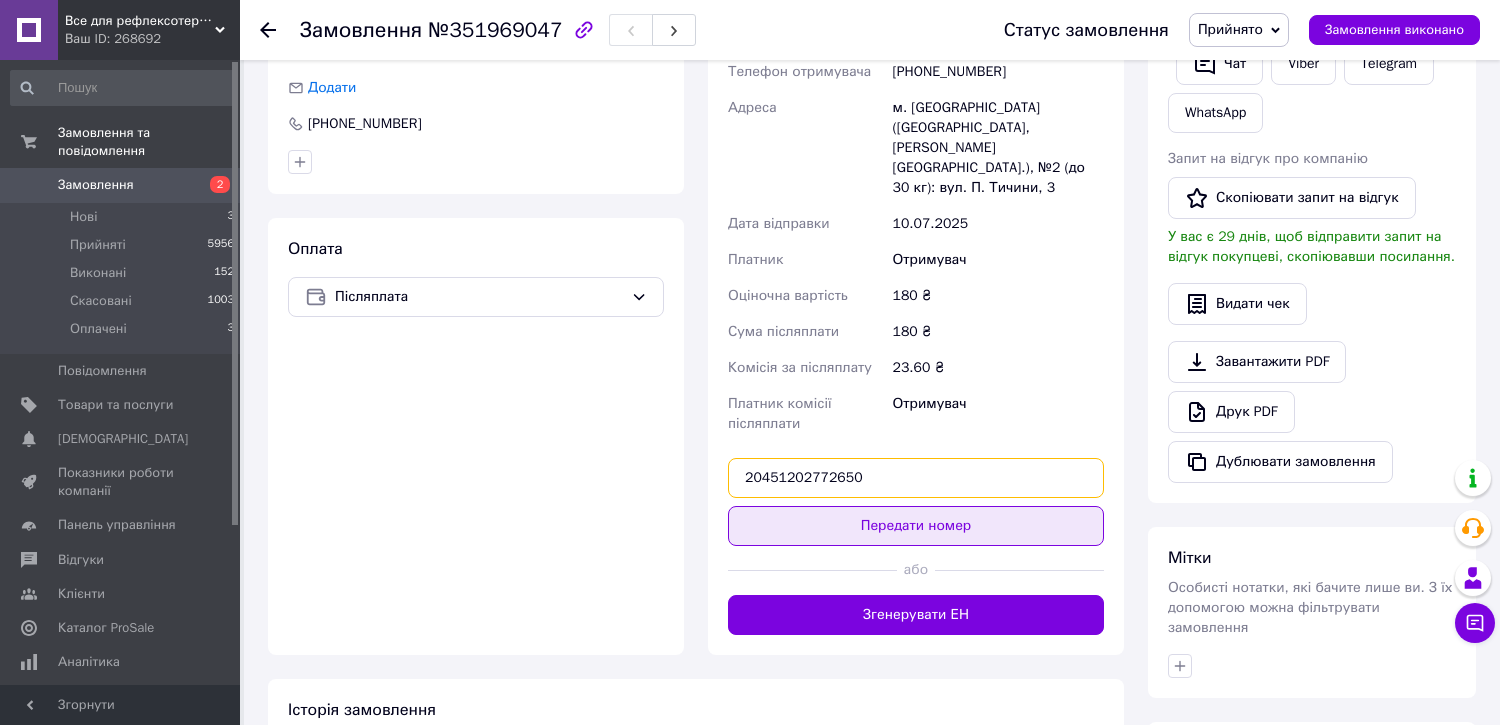 type on "20451202772650" 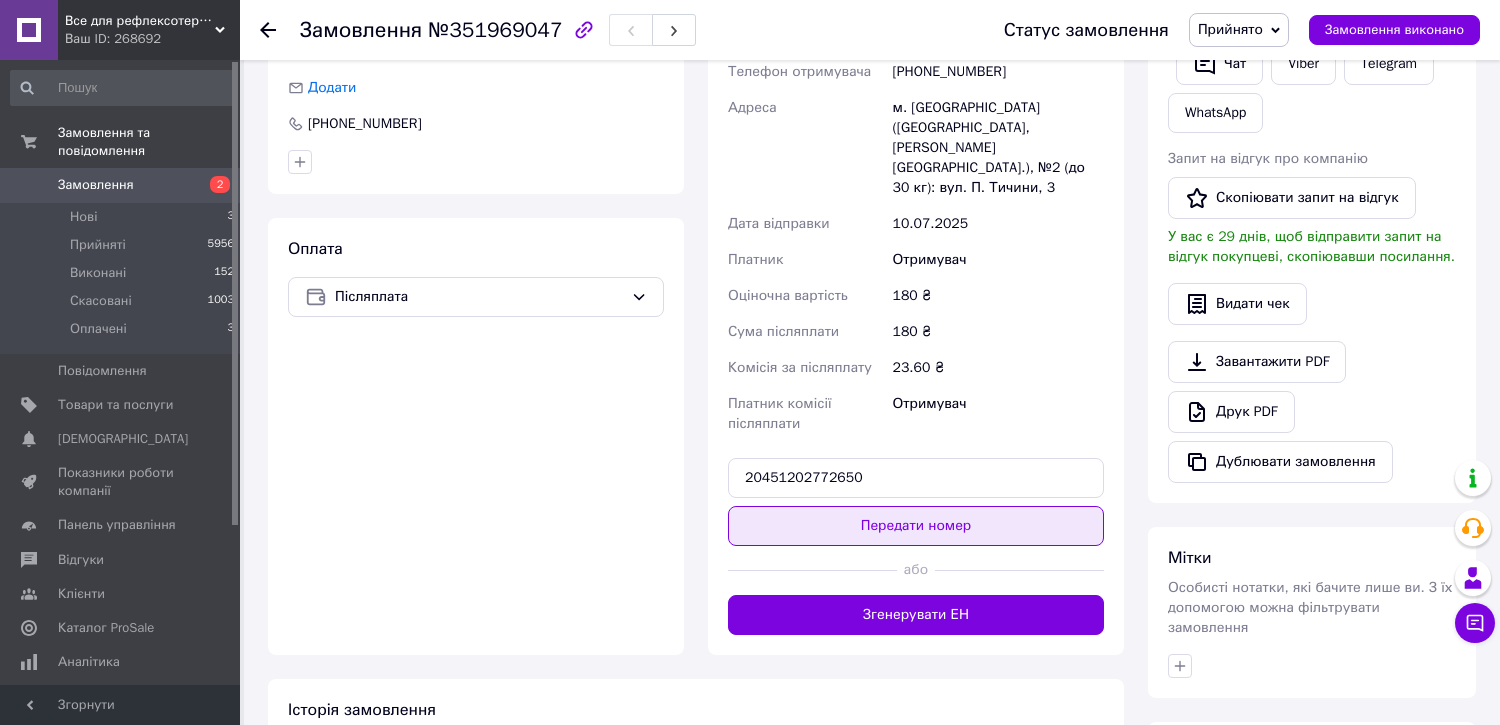 click on "Передати номер" at bounding box center (916, 526) 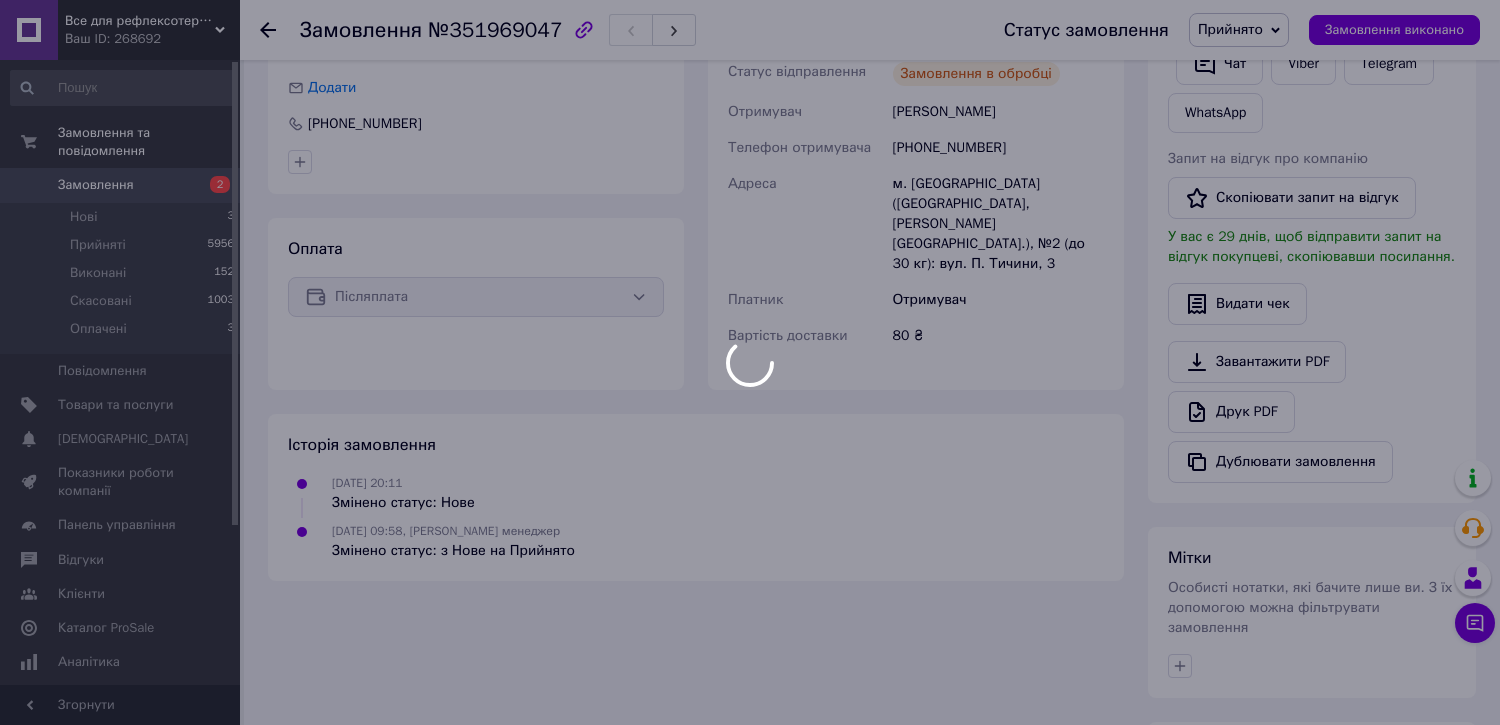 click at bounding box center (750, 362) 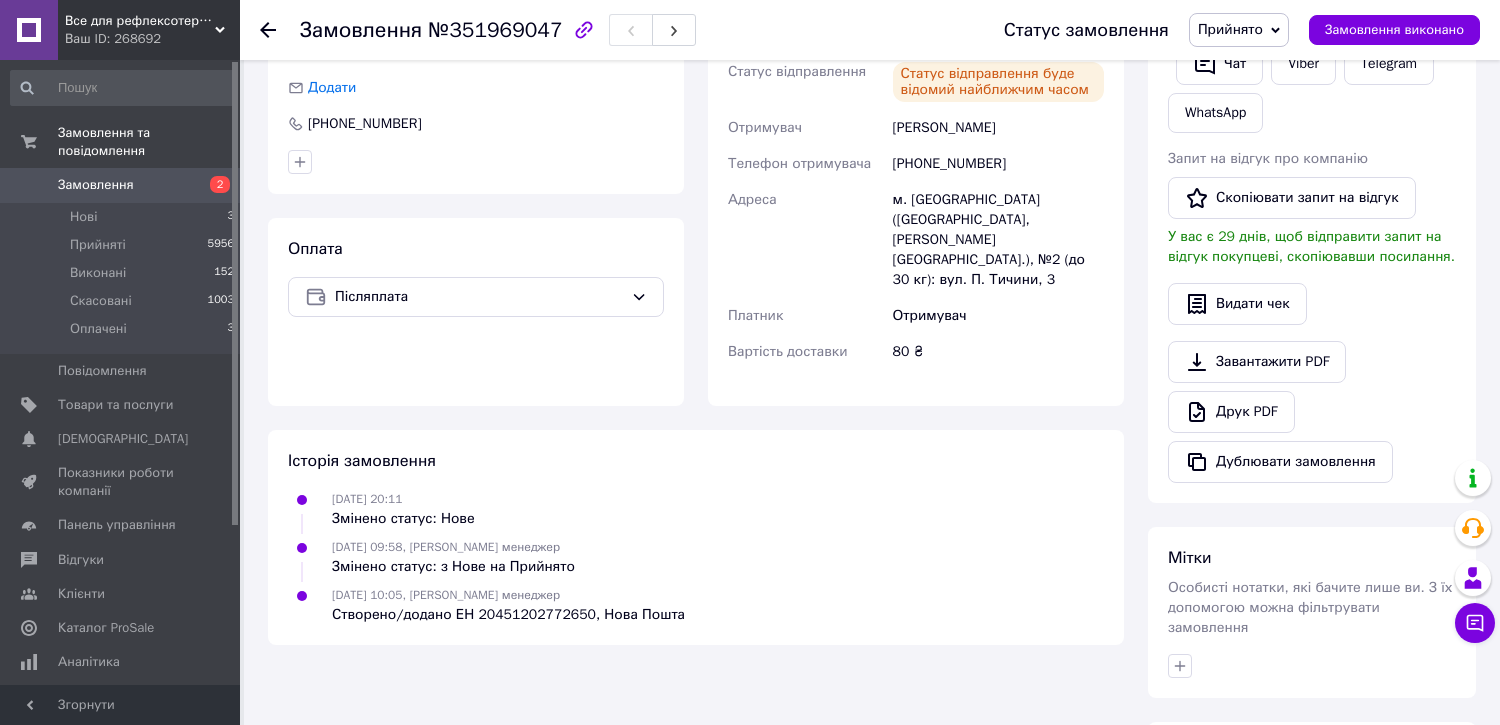 click 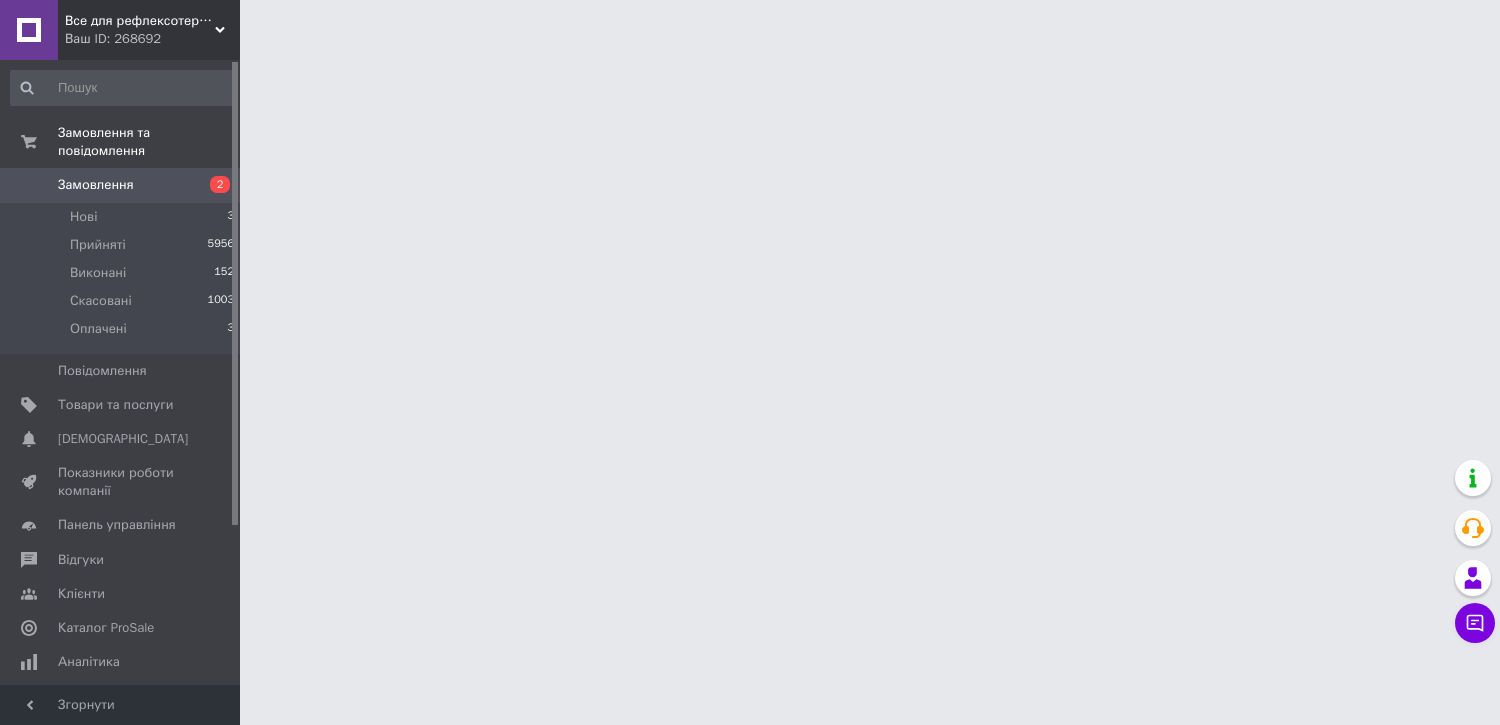 scroll, scrollTop: 0, scrollLeft: 0, axis: both 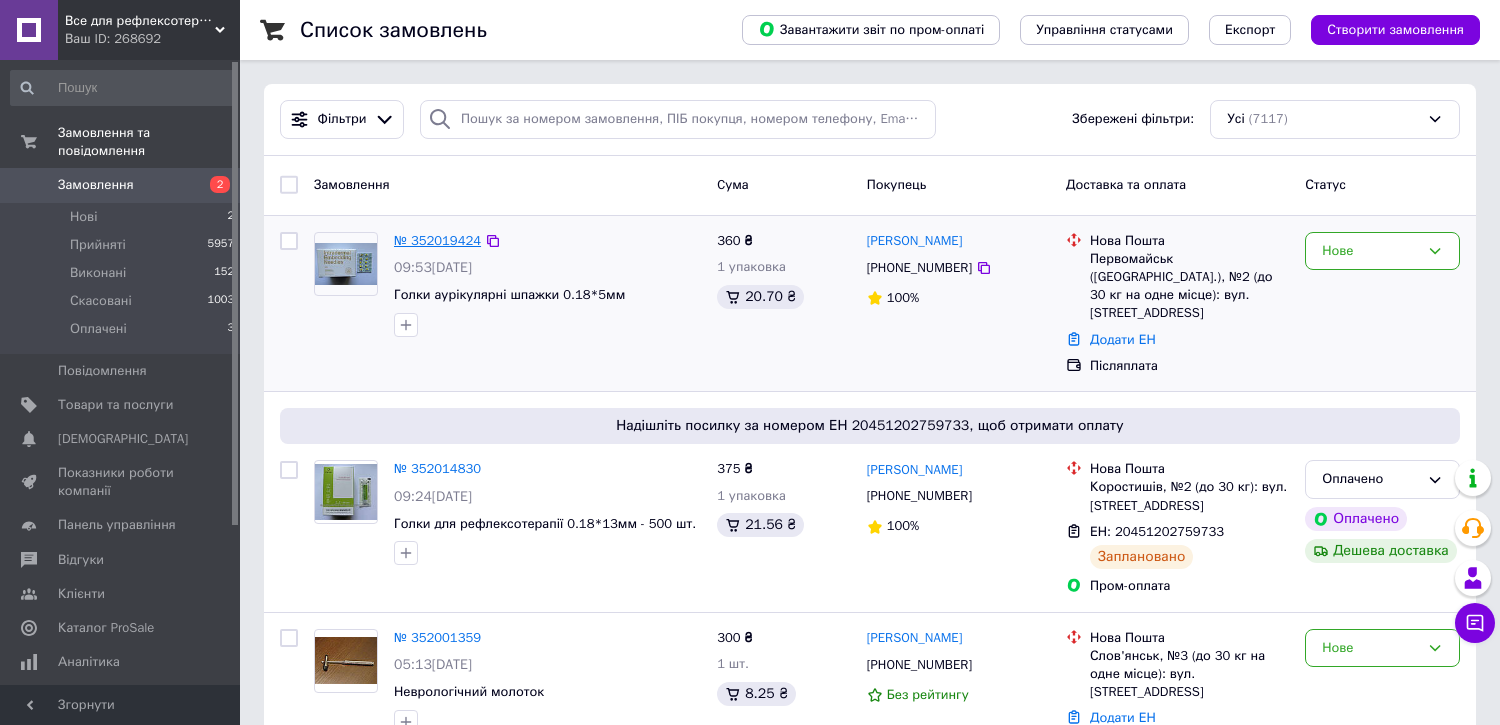 click on "№ 352019424" at bounding box center (437, 240) 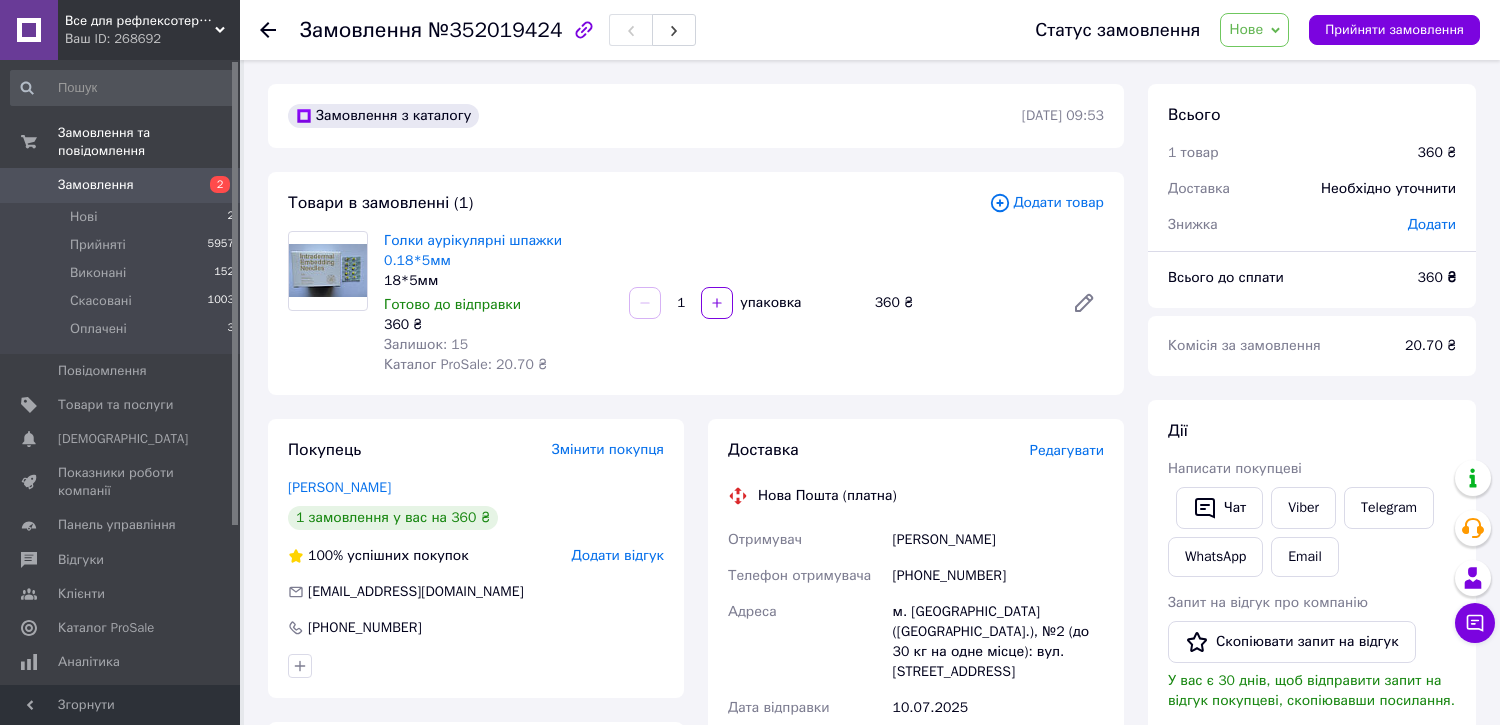 scroll, scrollTop: 222, scrollLeft: 0, axis: vertical 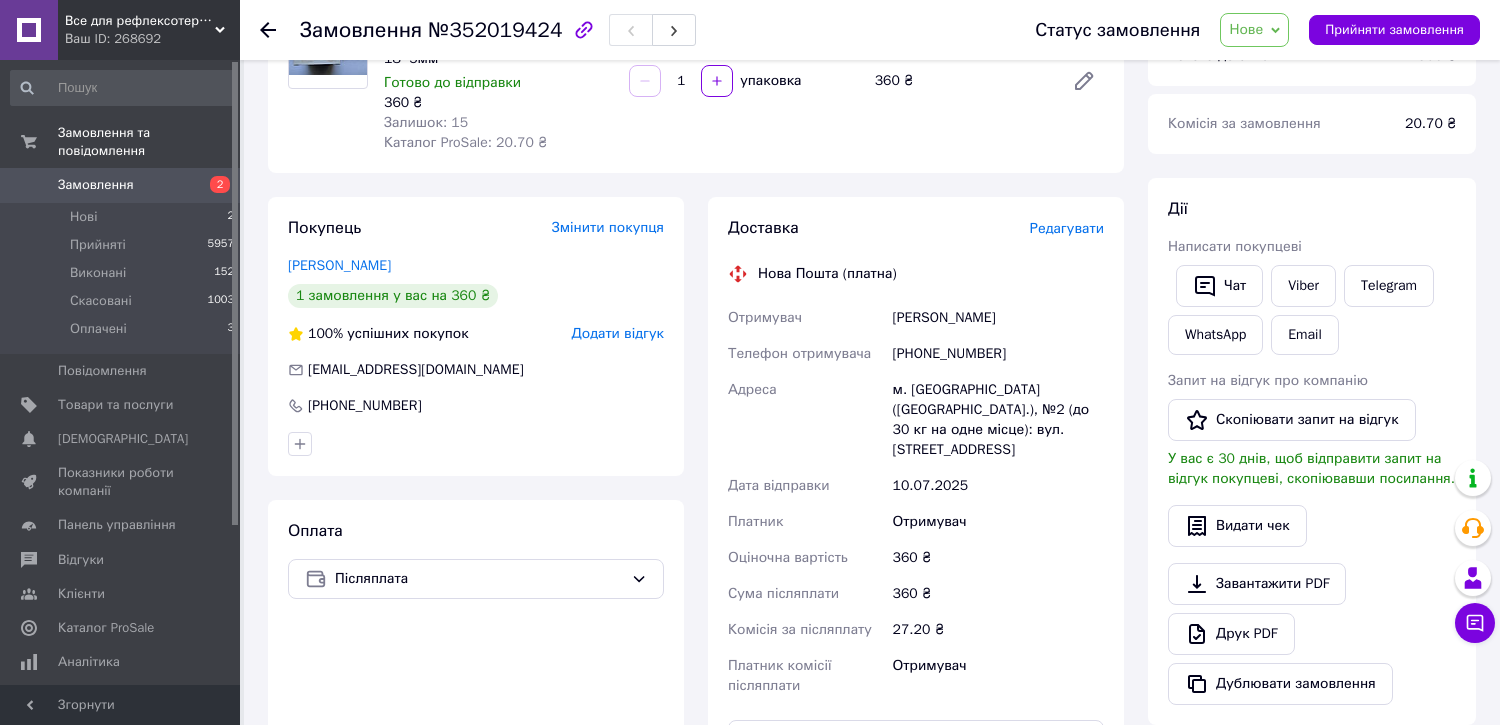 drag, startPoint x: 883, startPoint y: 308, endPoint x: 1050, endPoint y: 321, distance: 167.50522 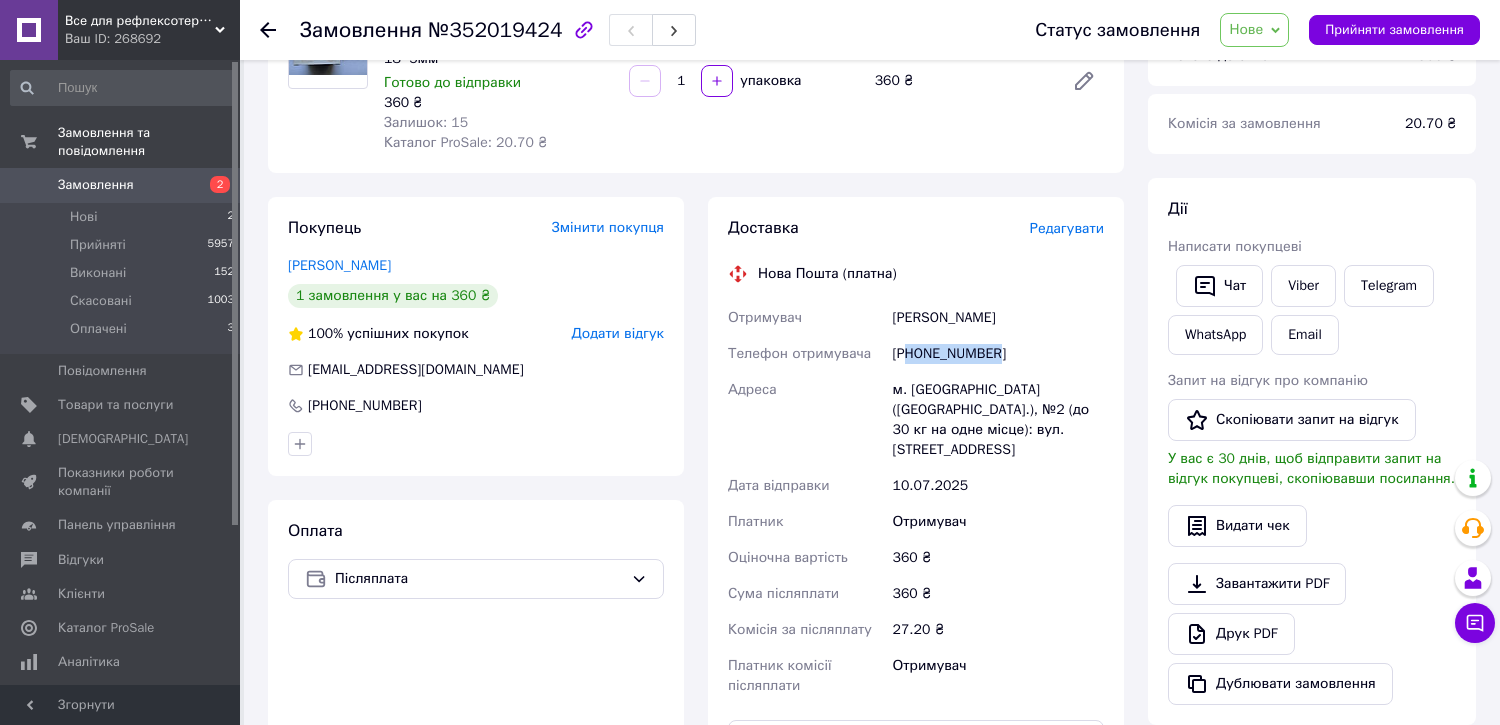 drag, startPoint x: 913, startPoint y: 353, endPoint x: 1033, endPoint y: 363, distance: 120.41595 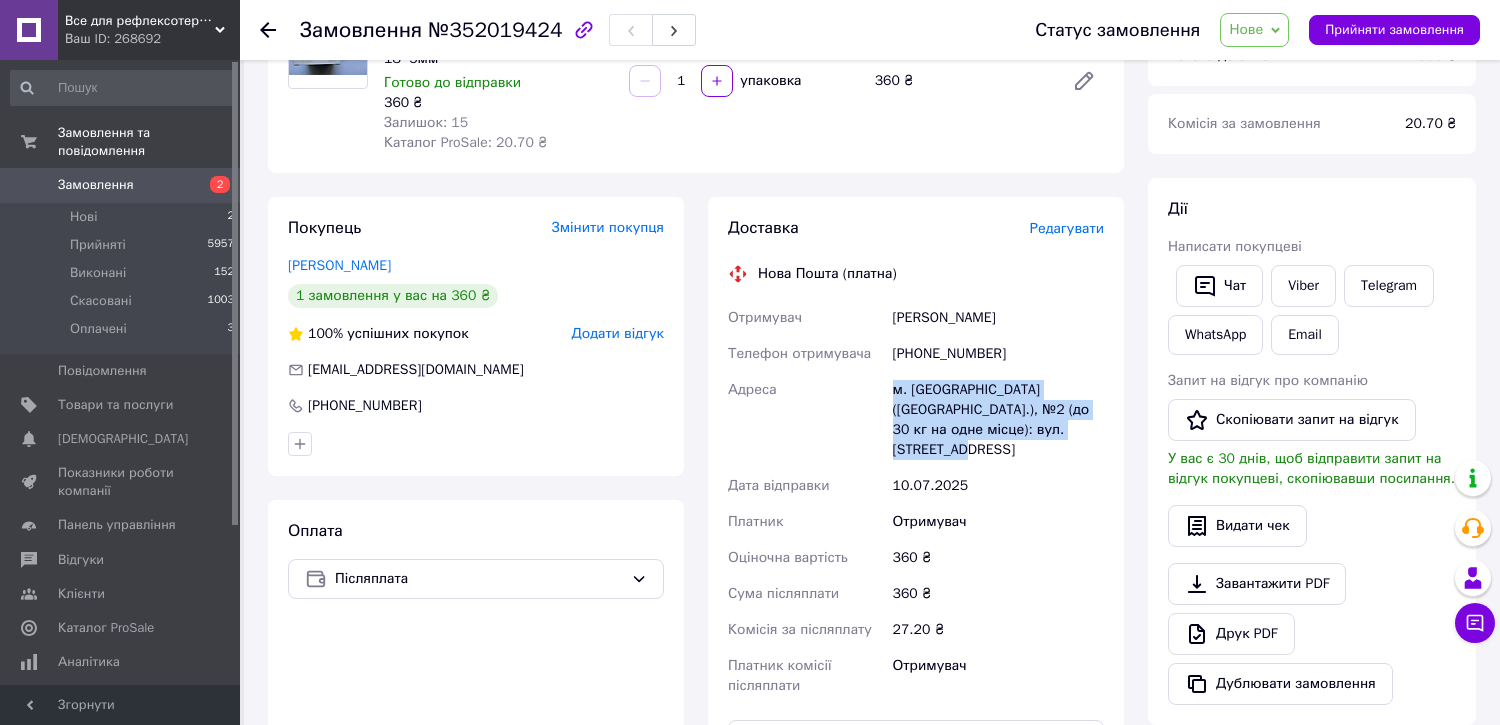 drag, startPoint x: 891, startPoint y: 385, endPoint x: 1095, endPoint y: 442, distance: 211.8136 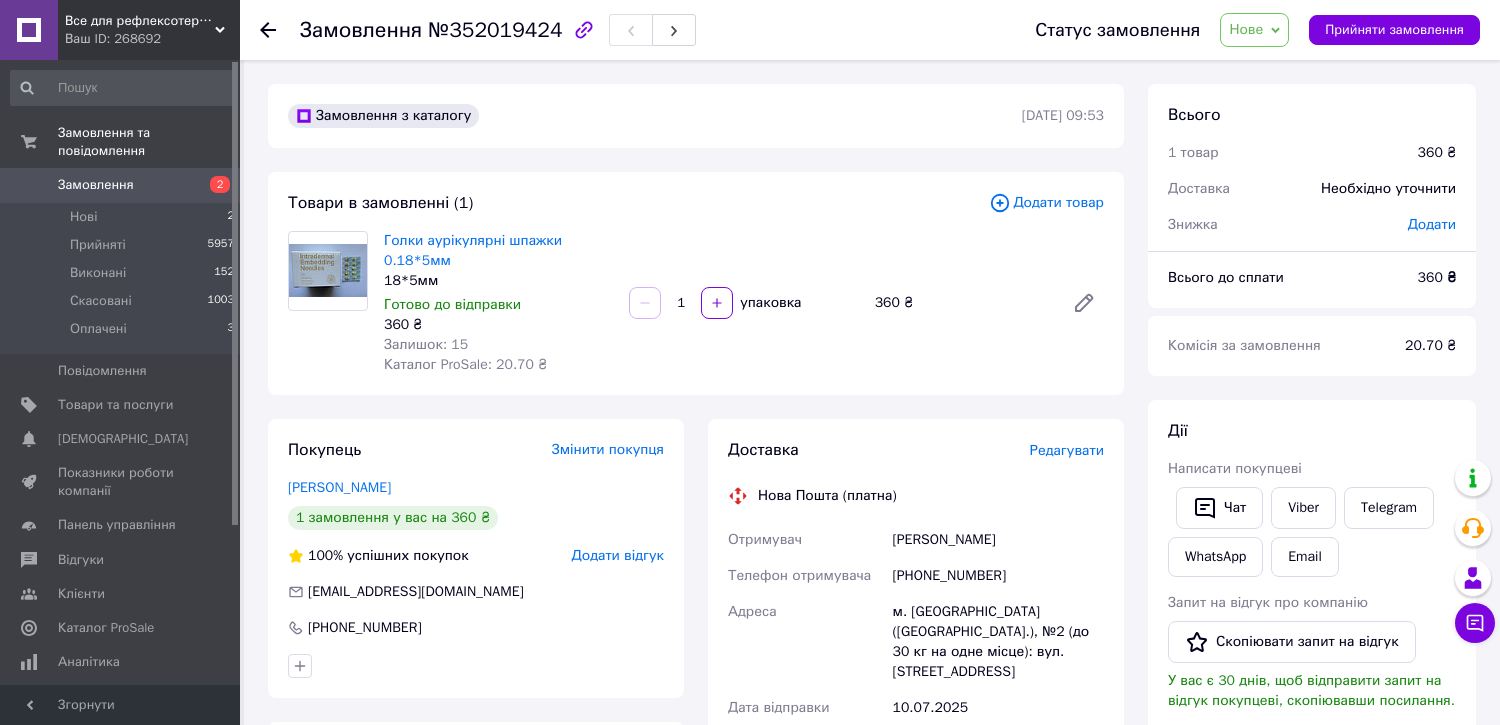 click 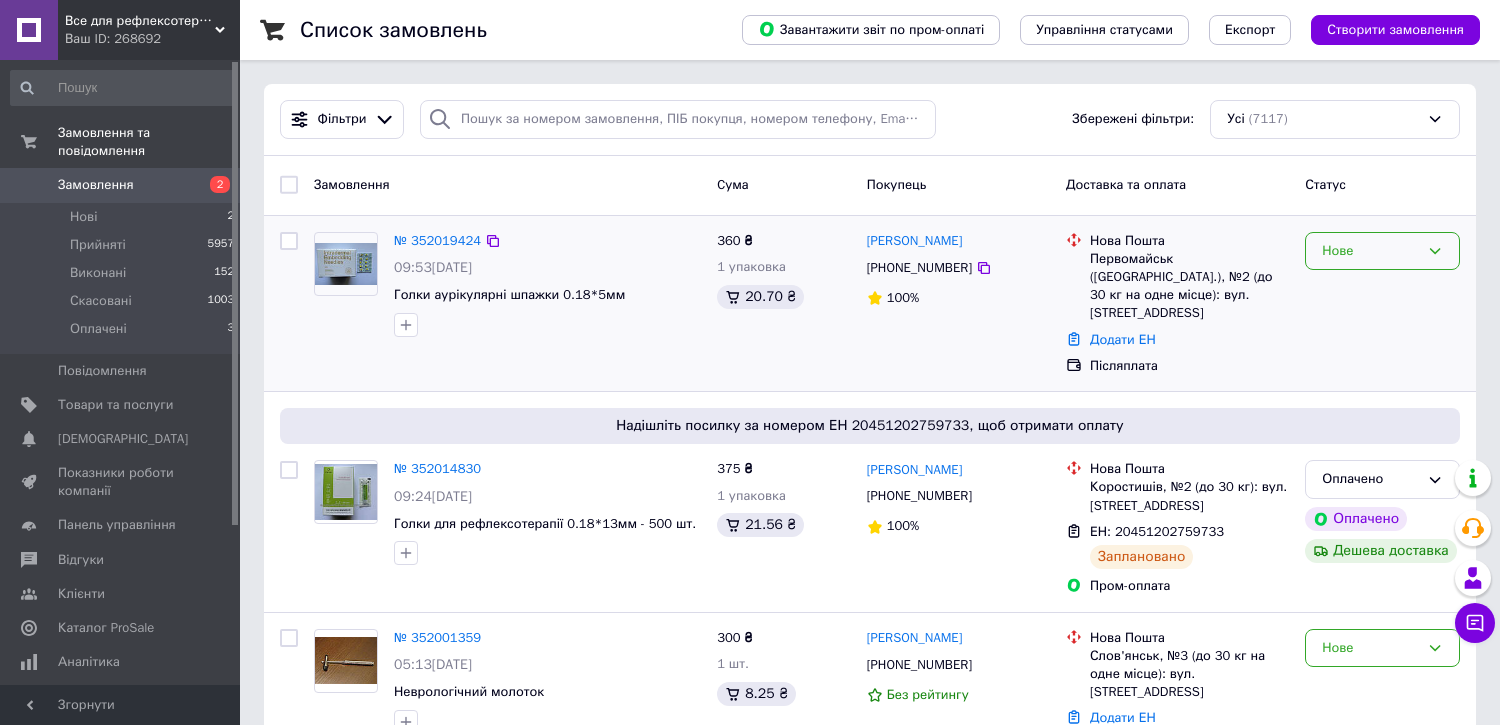 click on "Нове" at bounding box center [1382, 251] 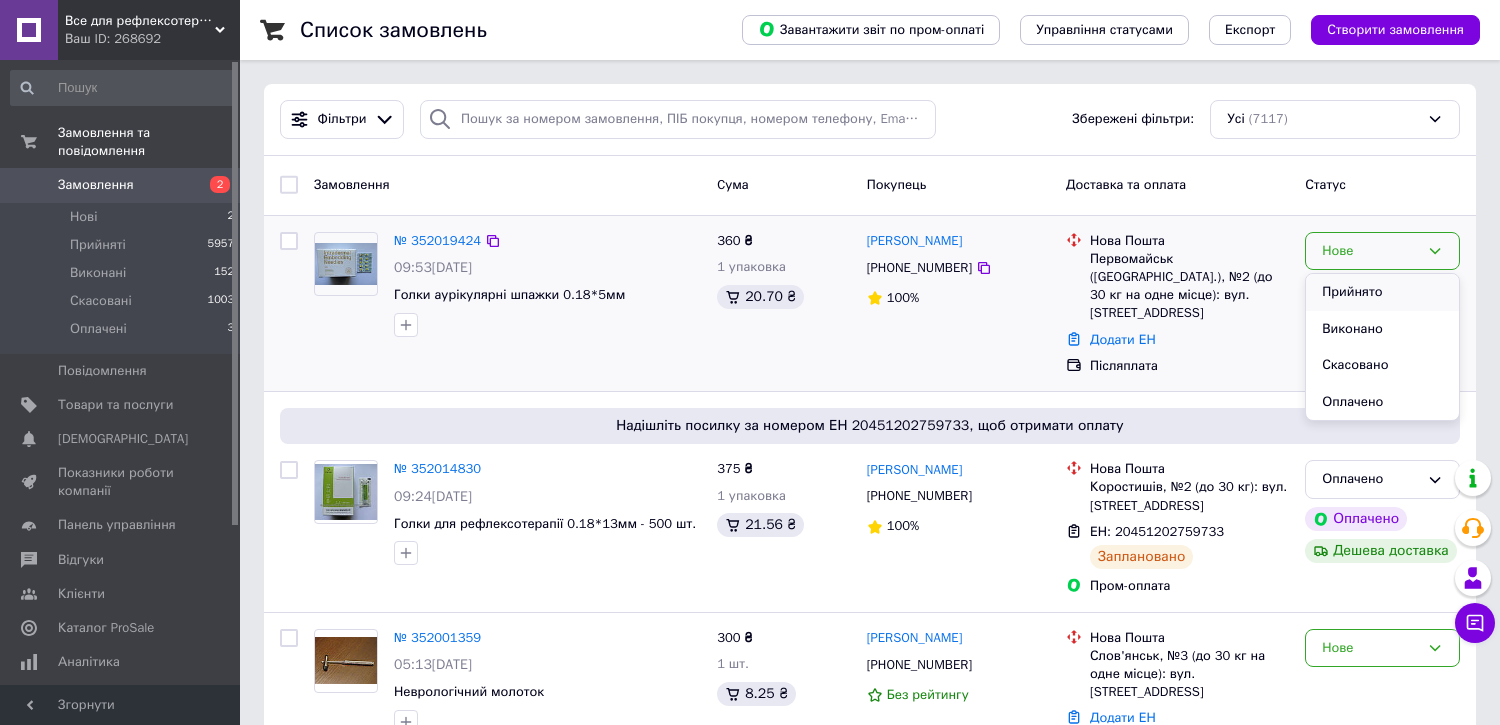 click on "Прийнято" at bounding box center [1382, 292] 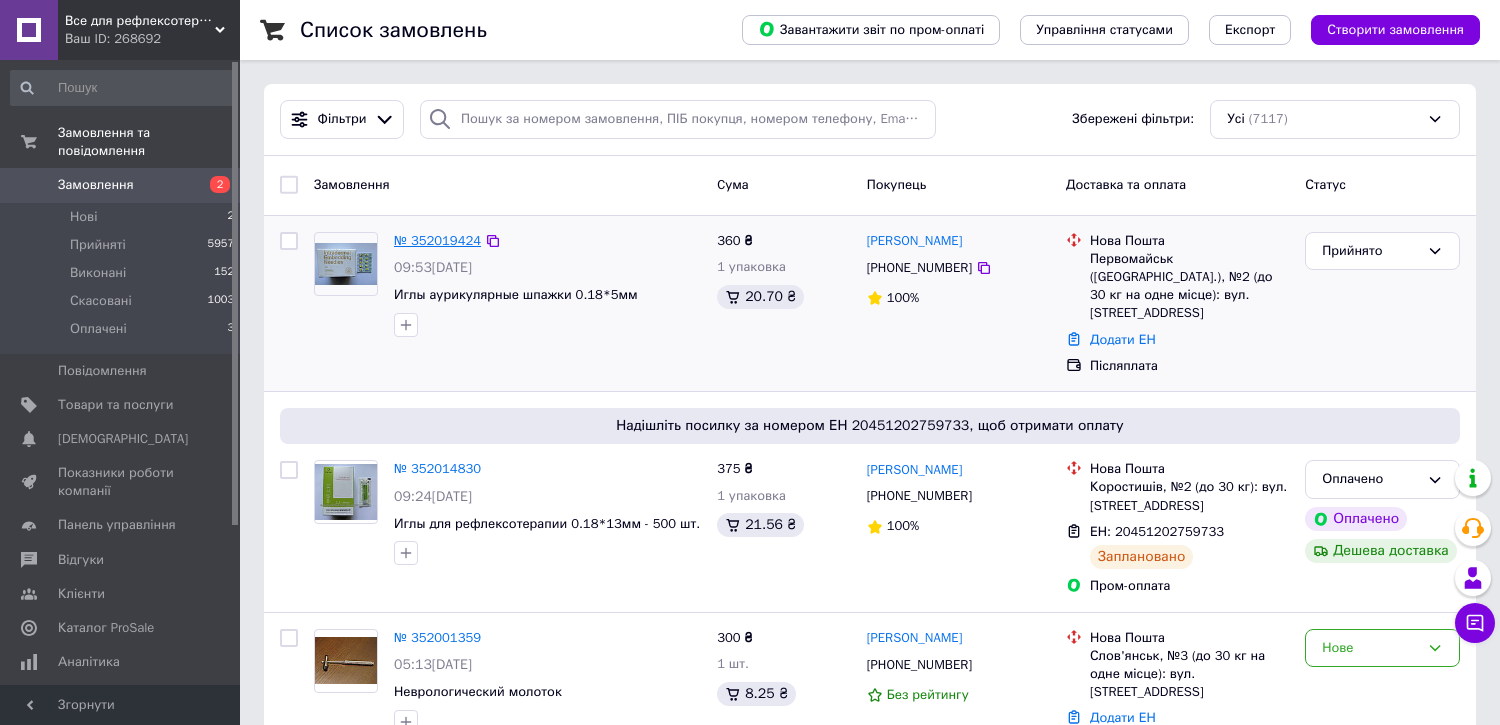 click on "№ 352019424" at bounding box center [437, 240] 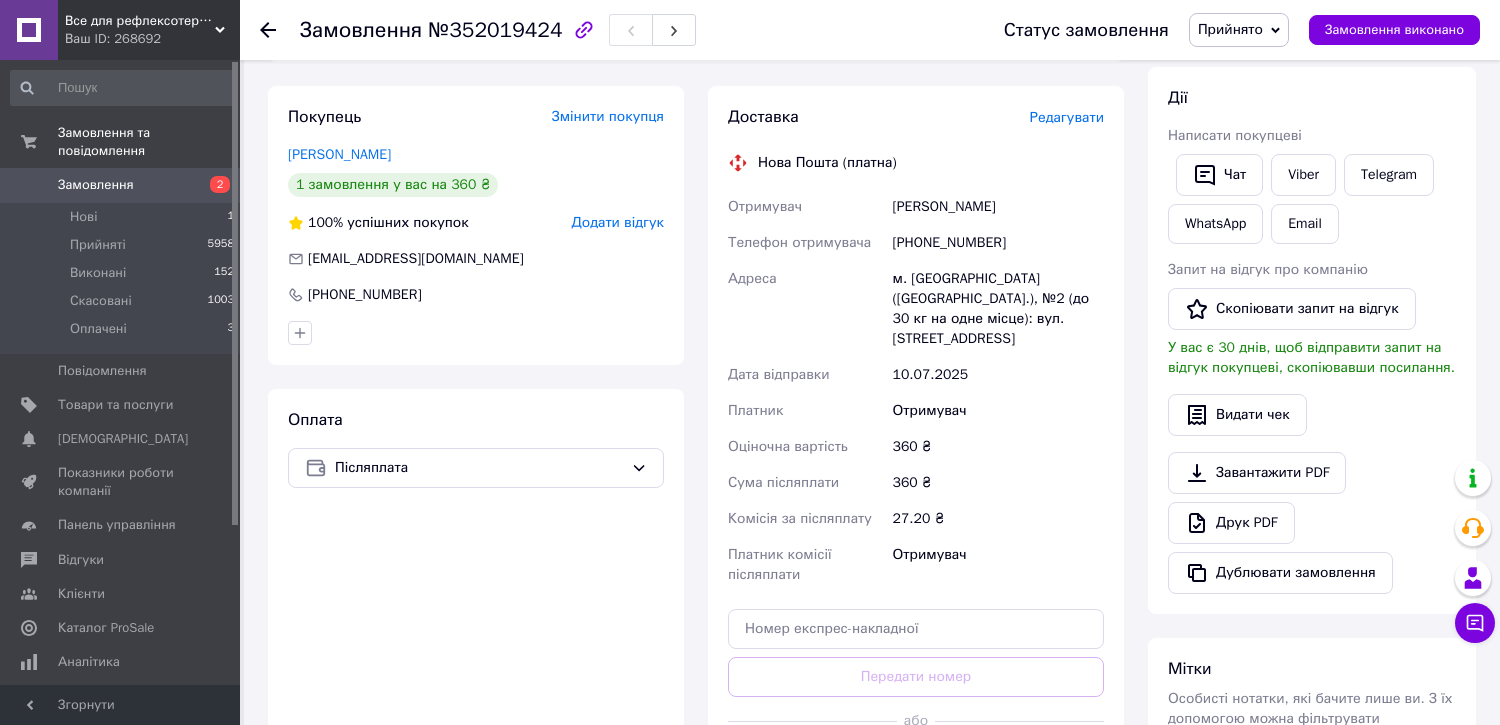 scroll, scrollTop: 555, scrollLeft: 0, axis: vertical 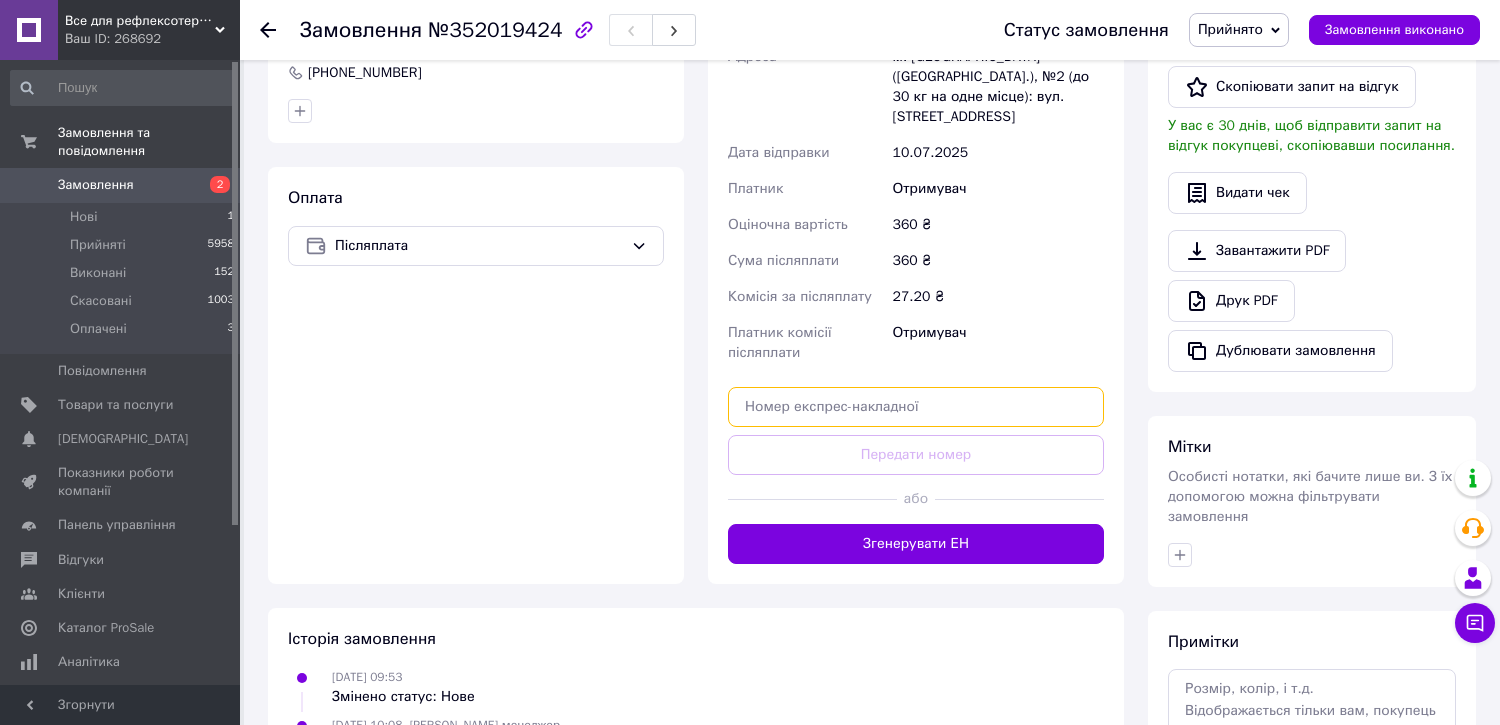 click at bounding box center [916, 407] 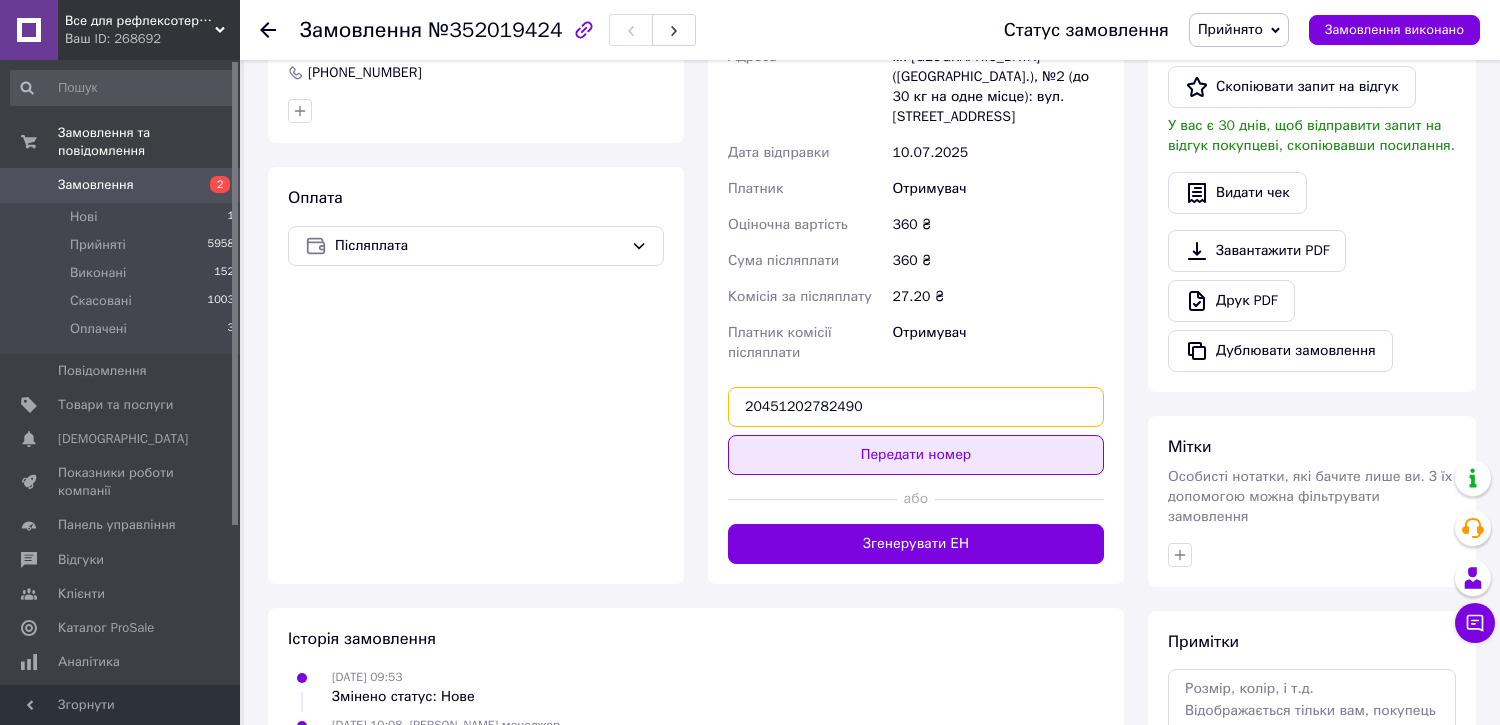 type on "20451202782490" 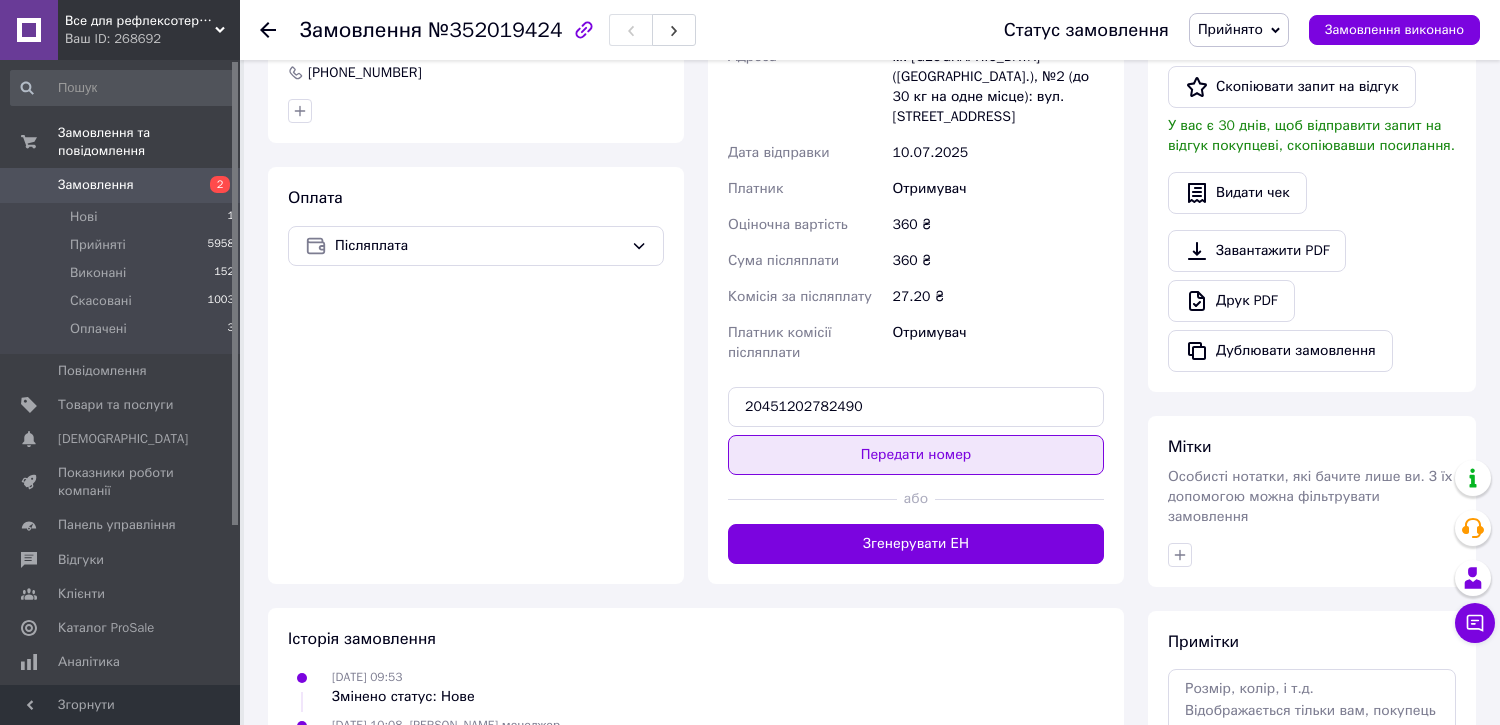 click on "Передати номер" at bounding box center [916, 455] 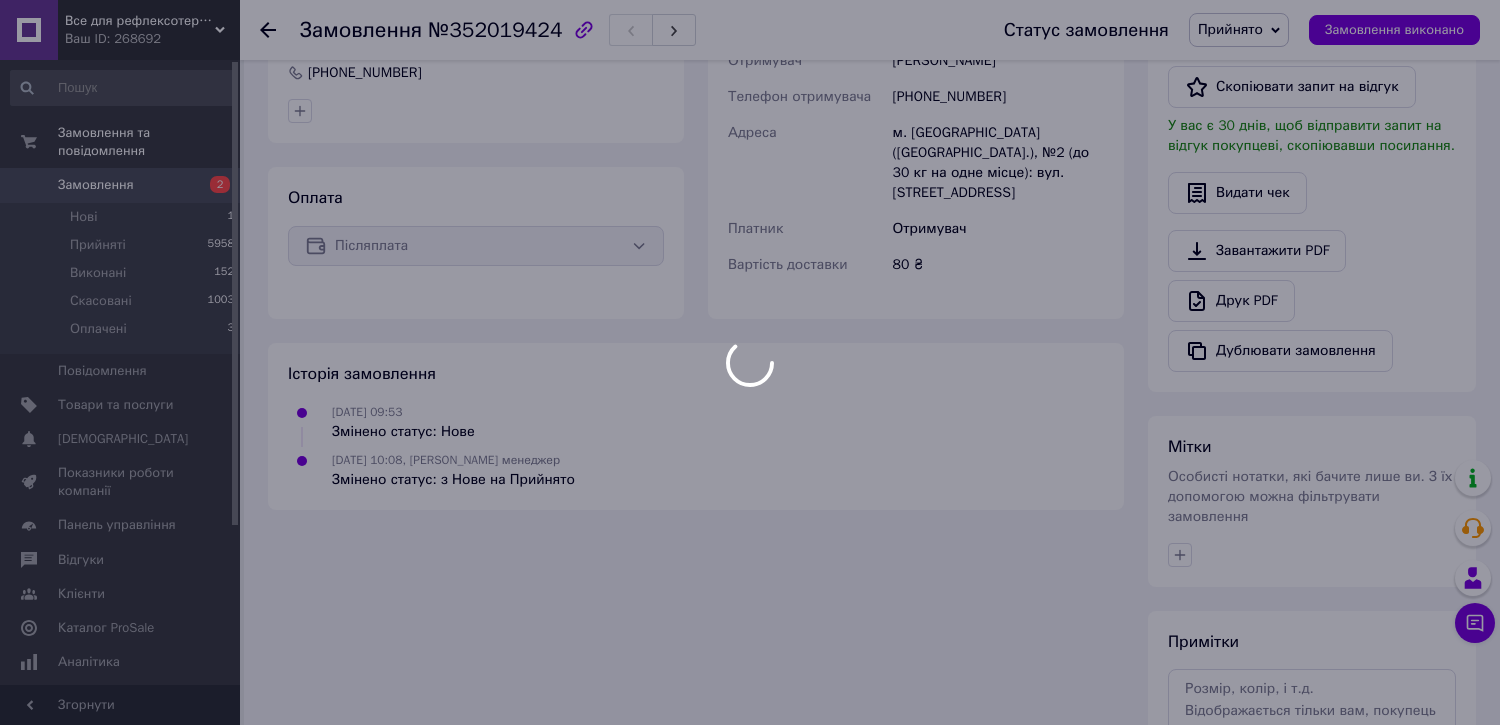 click at bounding box center [750, 362] 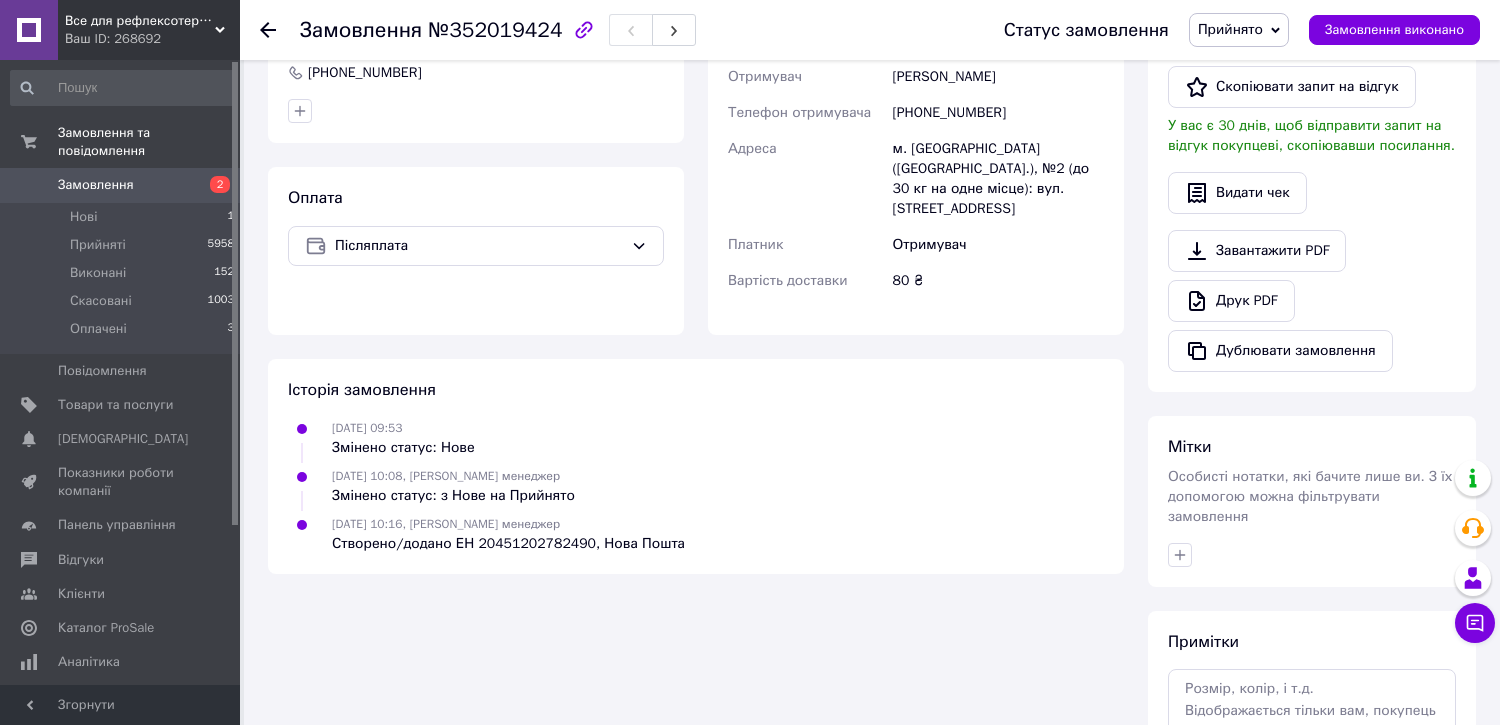 click 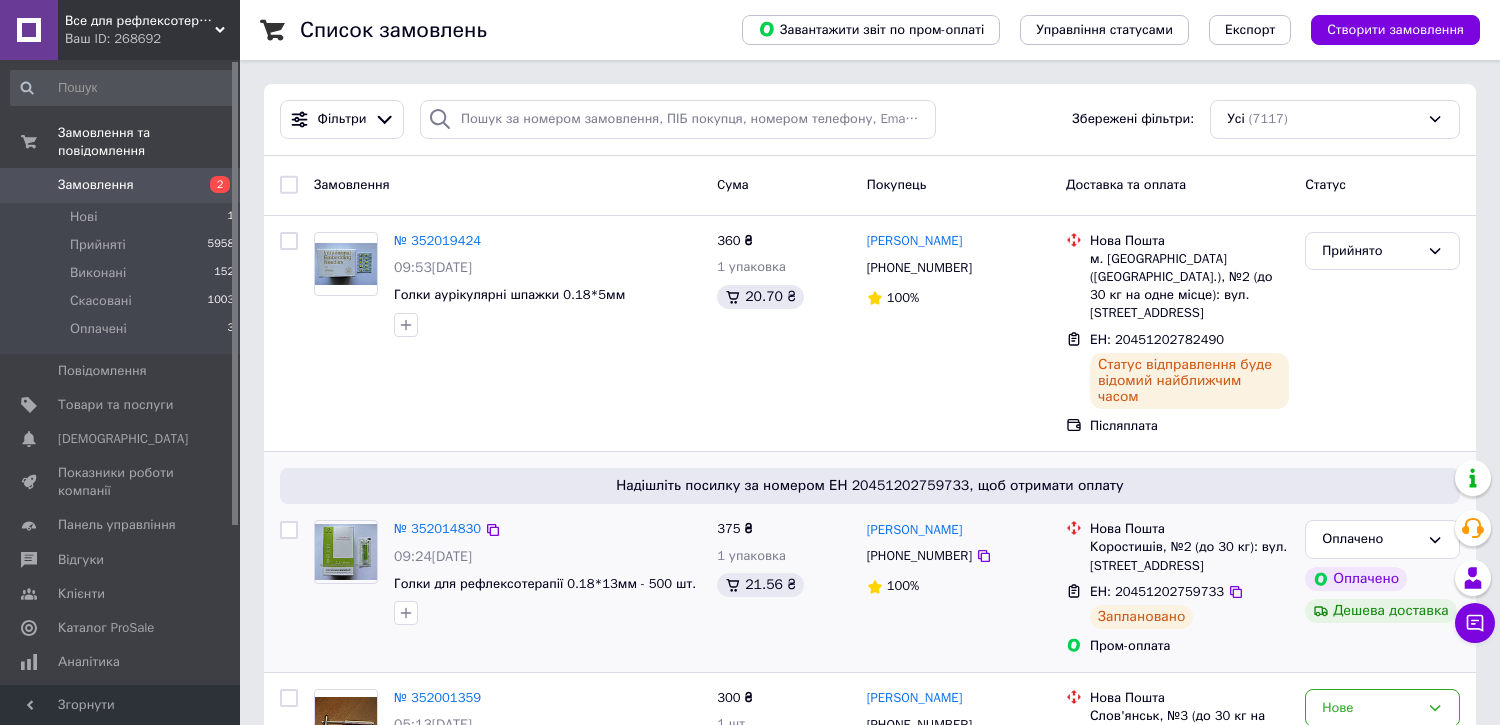 scroll, scrollTop: 333, scrollLeft: 0, axis: vertical 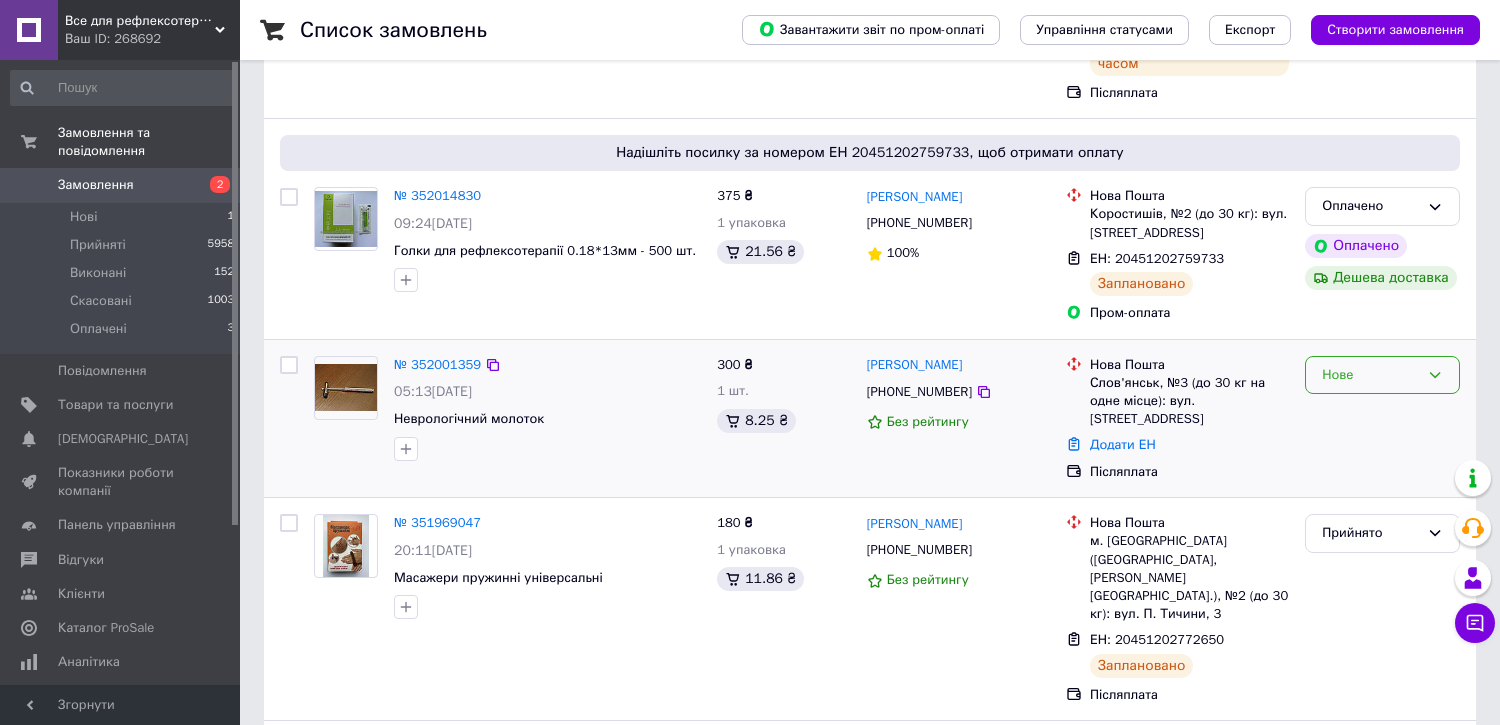 click on "Нове" at bounding box center [1382, 375] 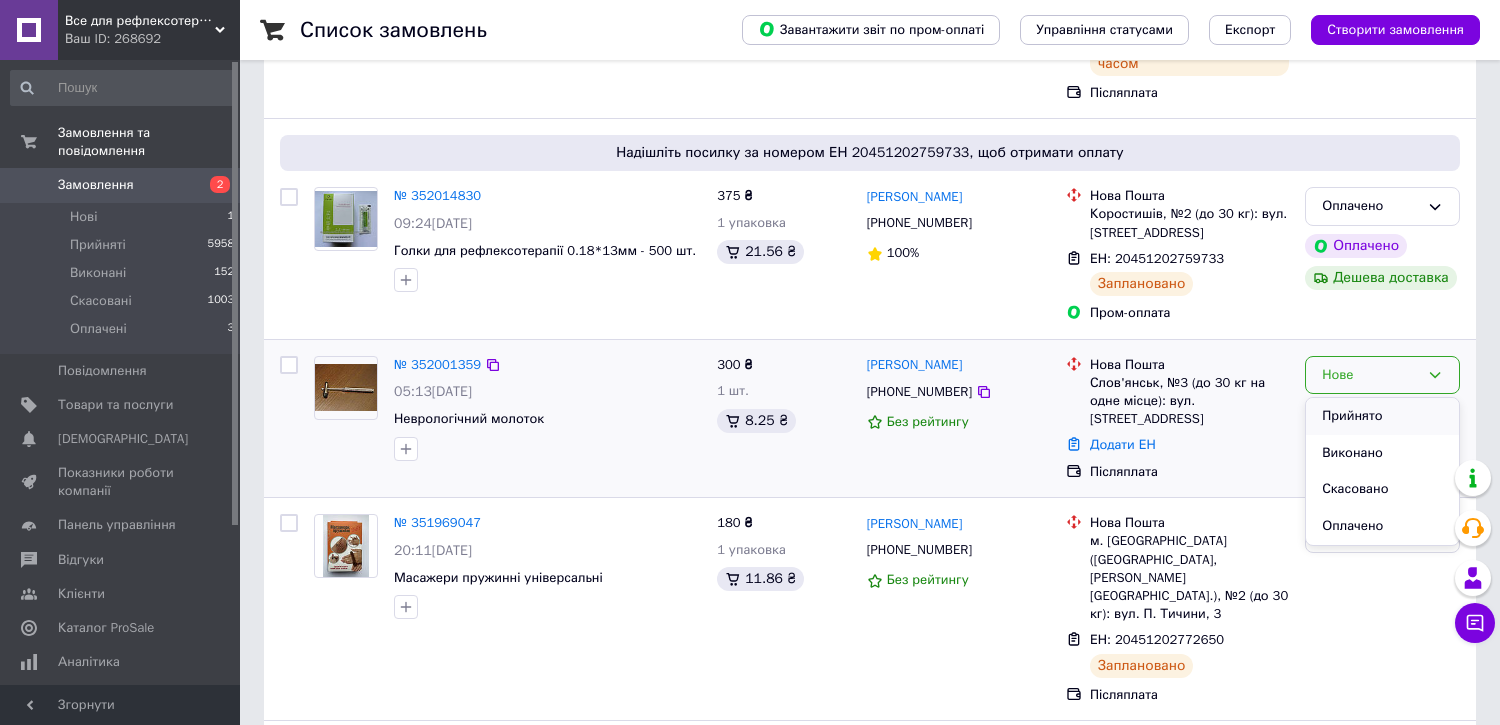 click on "Прийнято" at bounding box center [1382, 416] 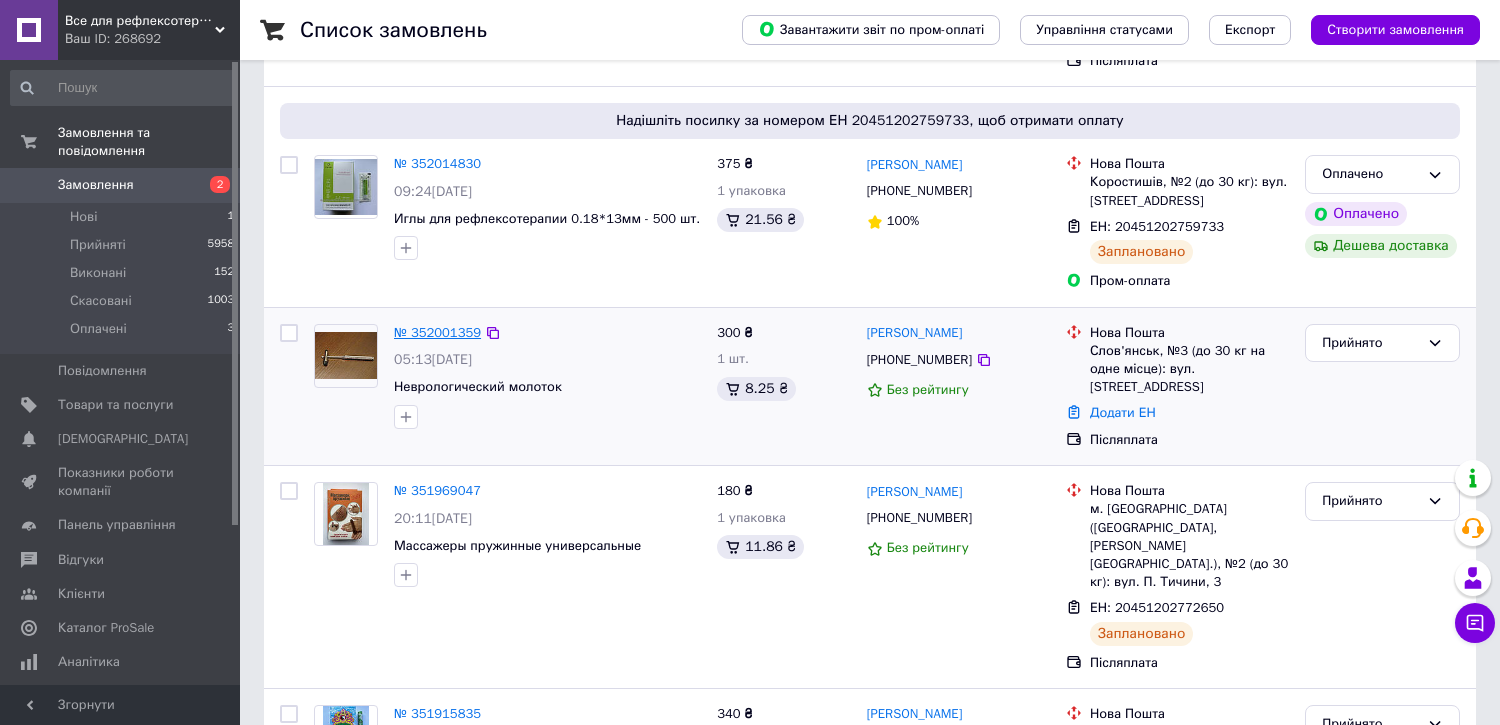 click on "№ 352001359" at bounding box center (437, 332) 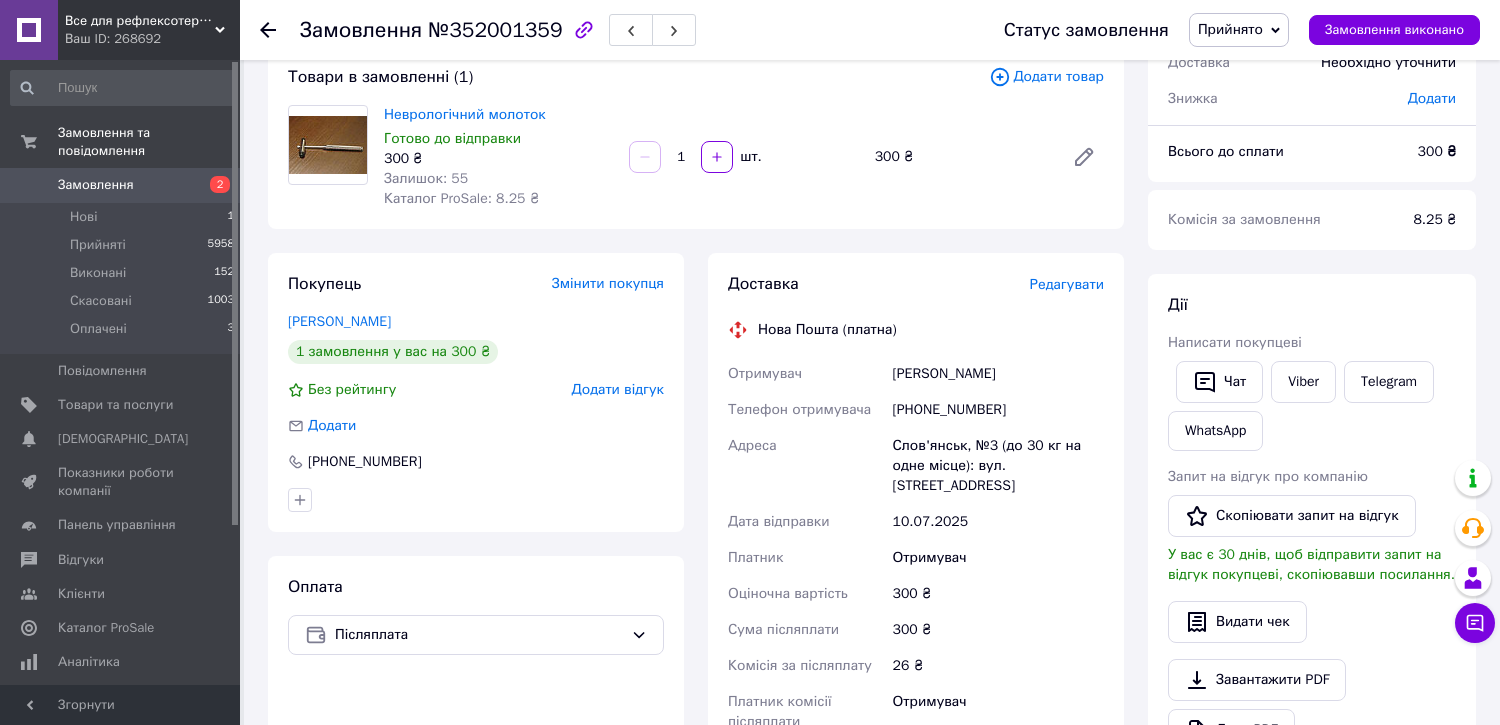 scroll, scrollTop: 333, scrollLeft: 0, axis: vertical 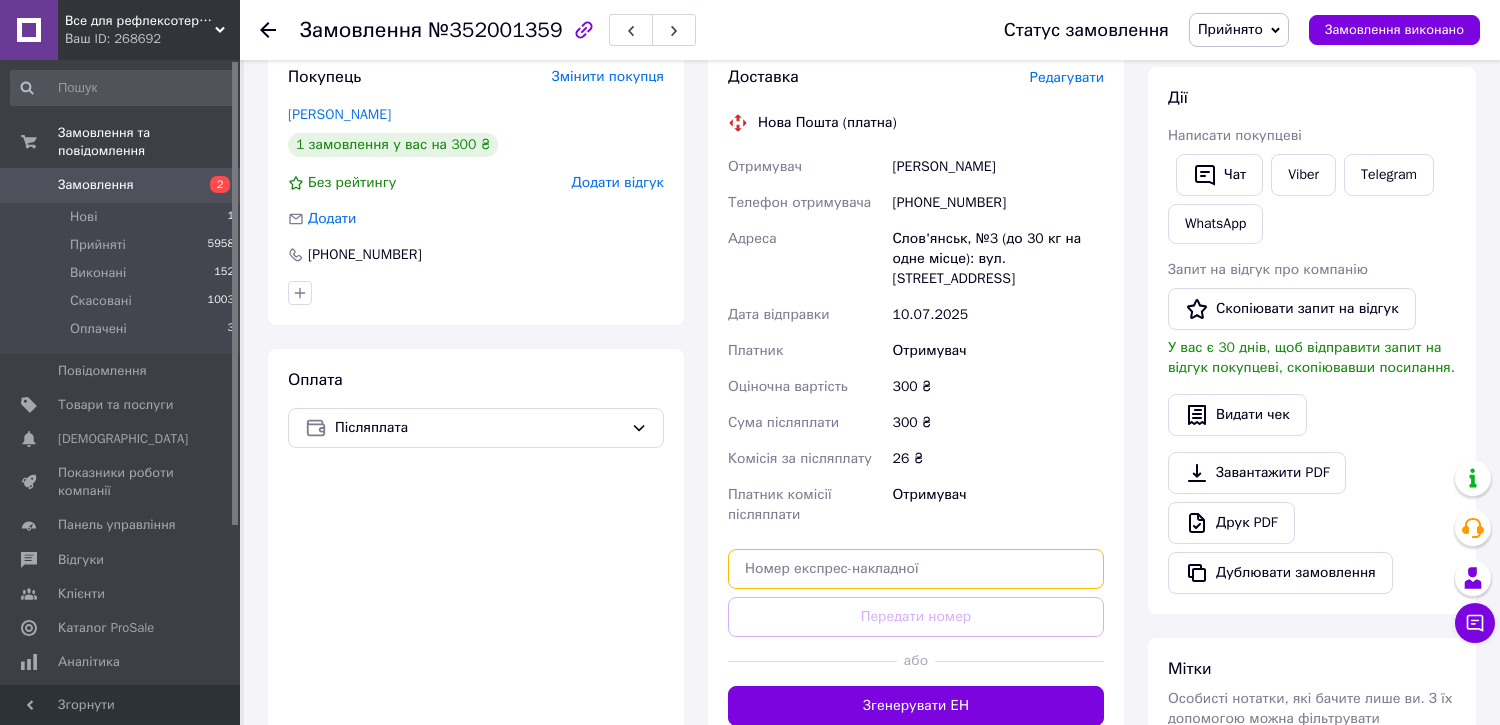 click at bounding box center (916, 569) 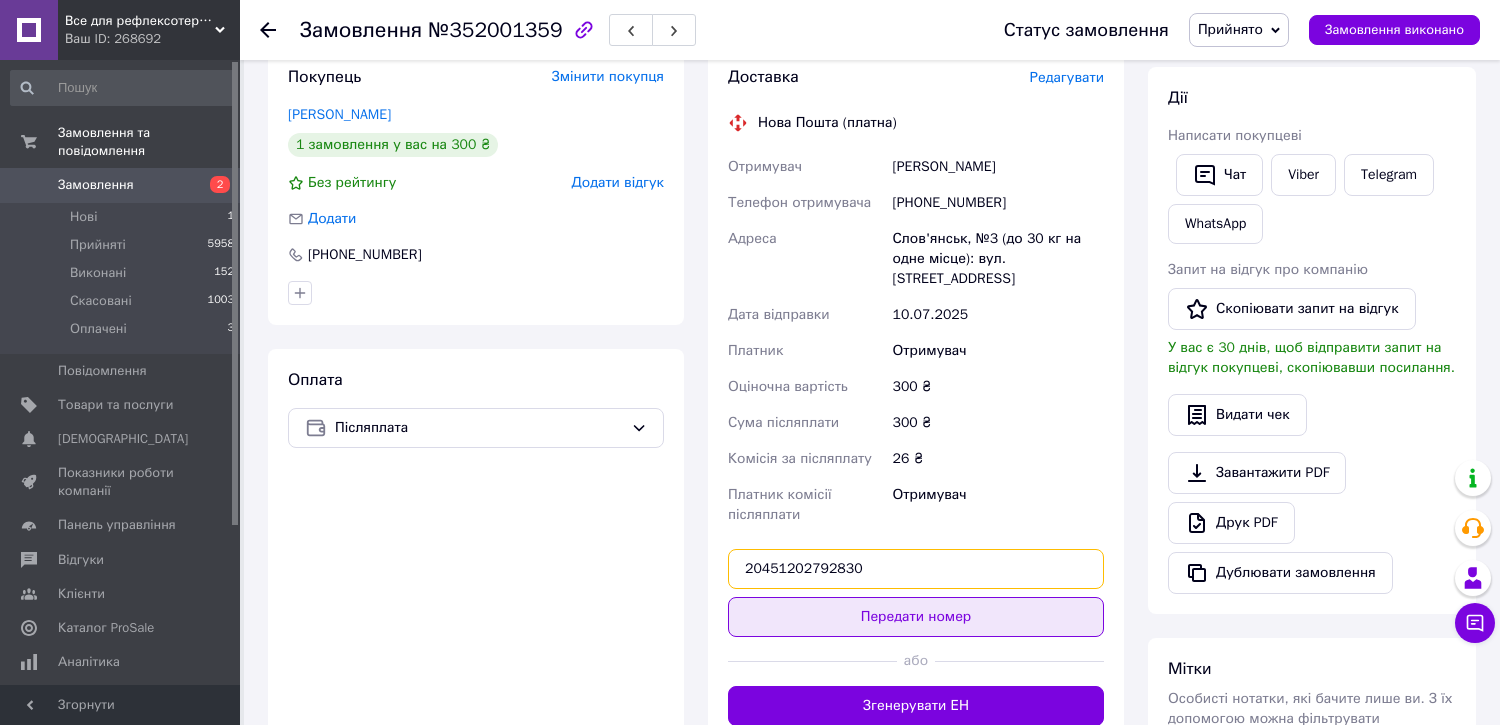 type on "20451202792830" 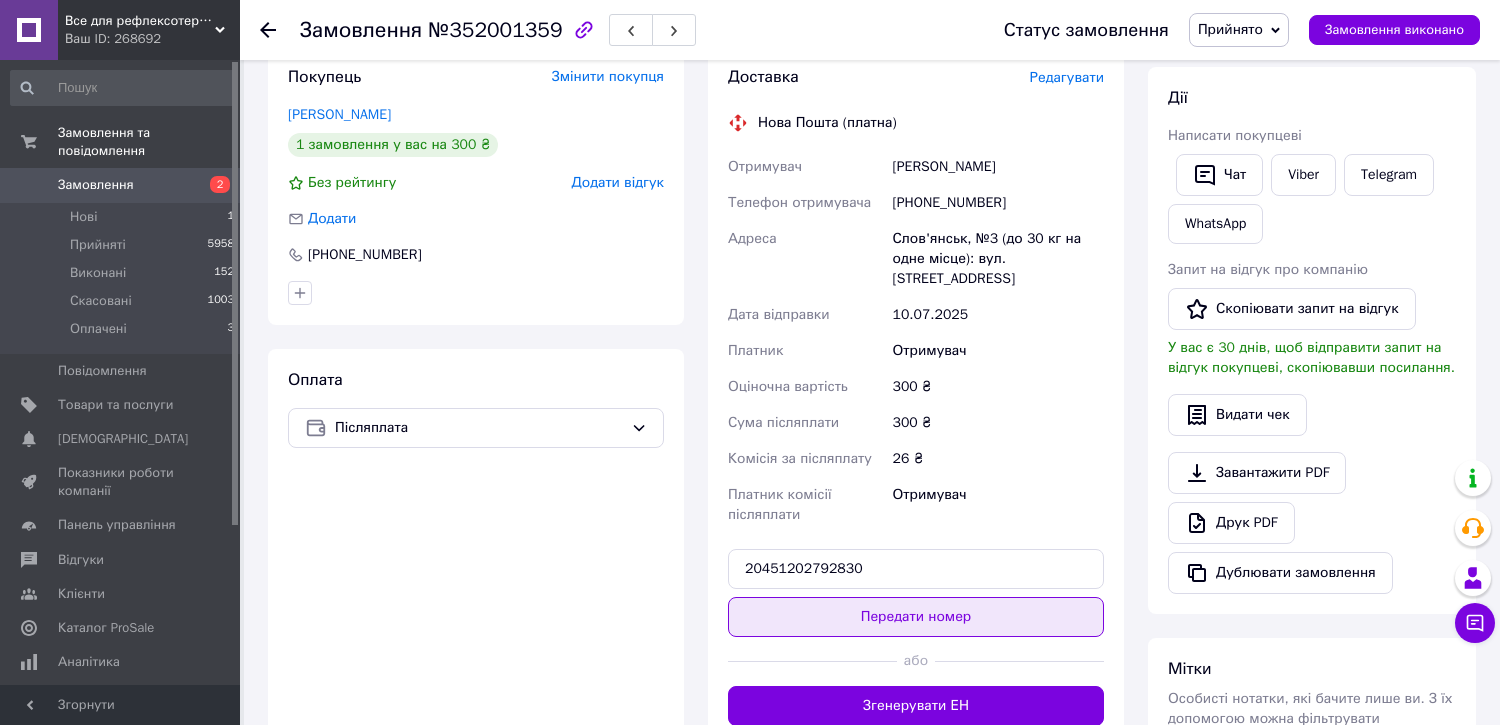 click on "Передати номер" at bounding box center (916, 617) 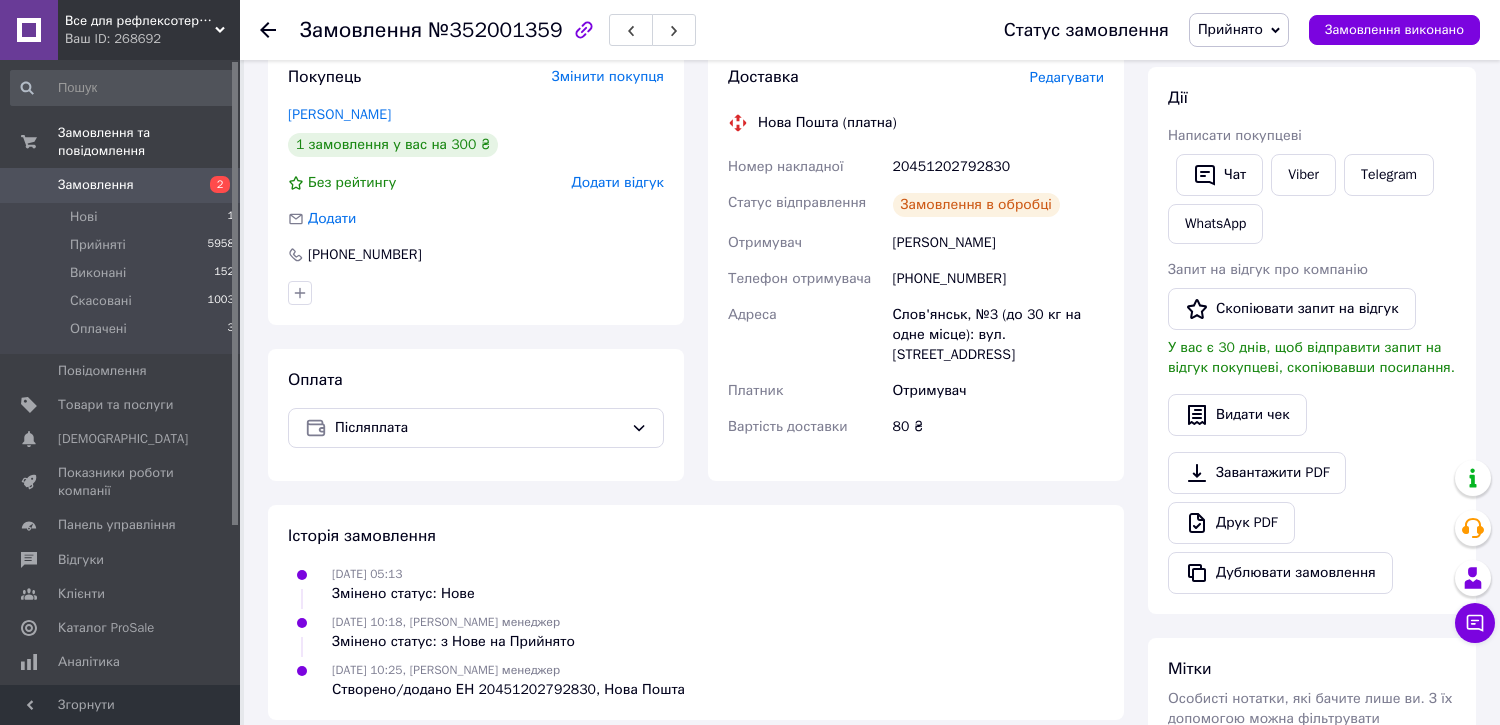 click 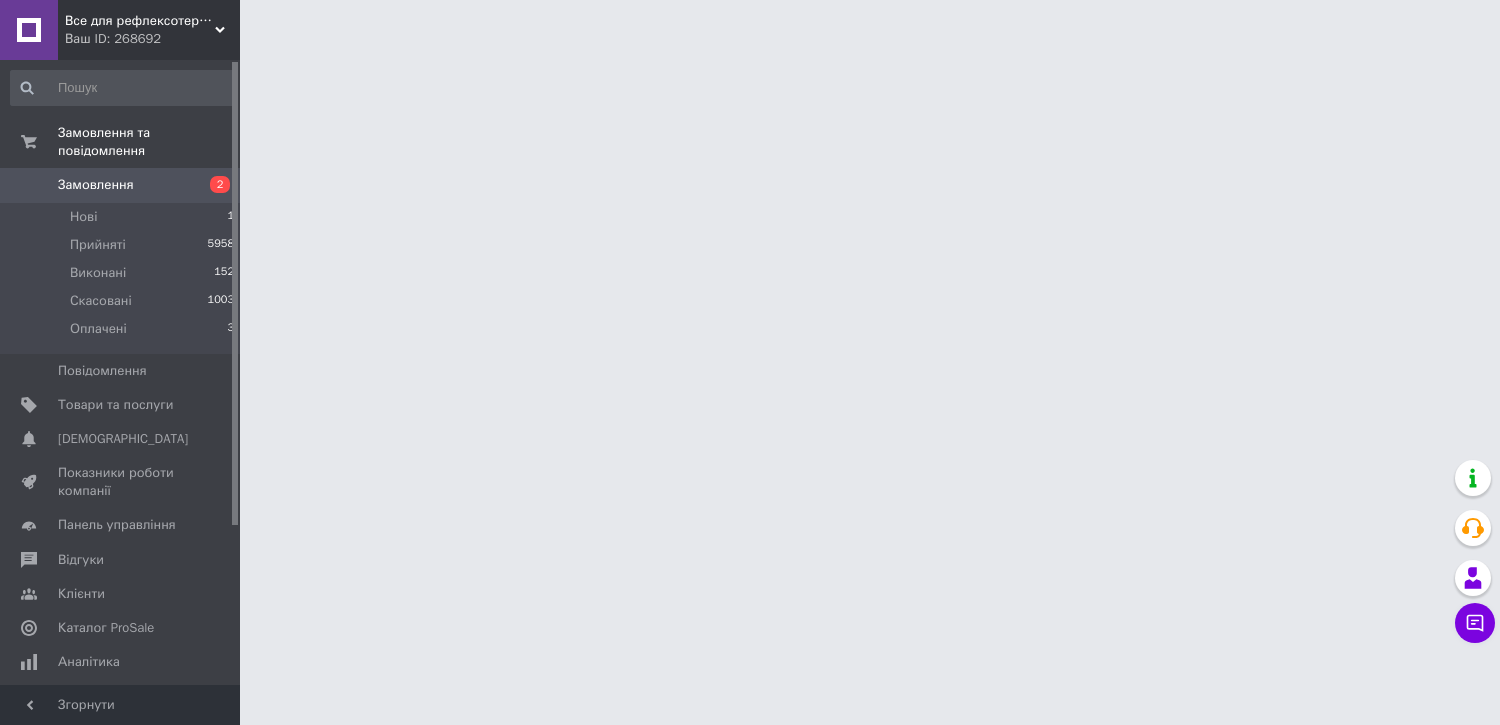 scroll, scrollTop: 0, scrollLeft: 0, axis: both 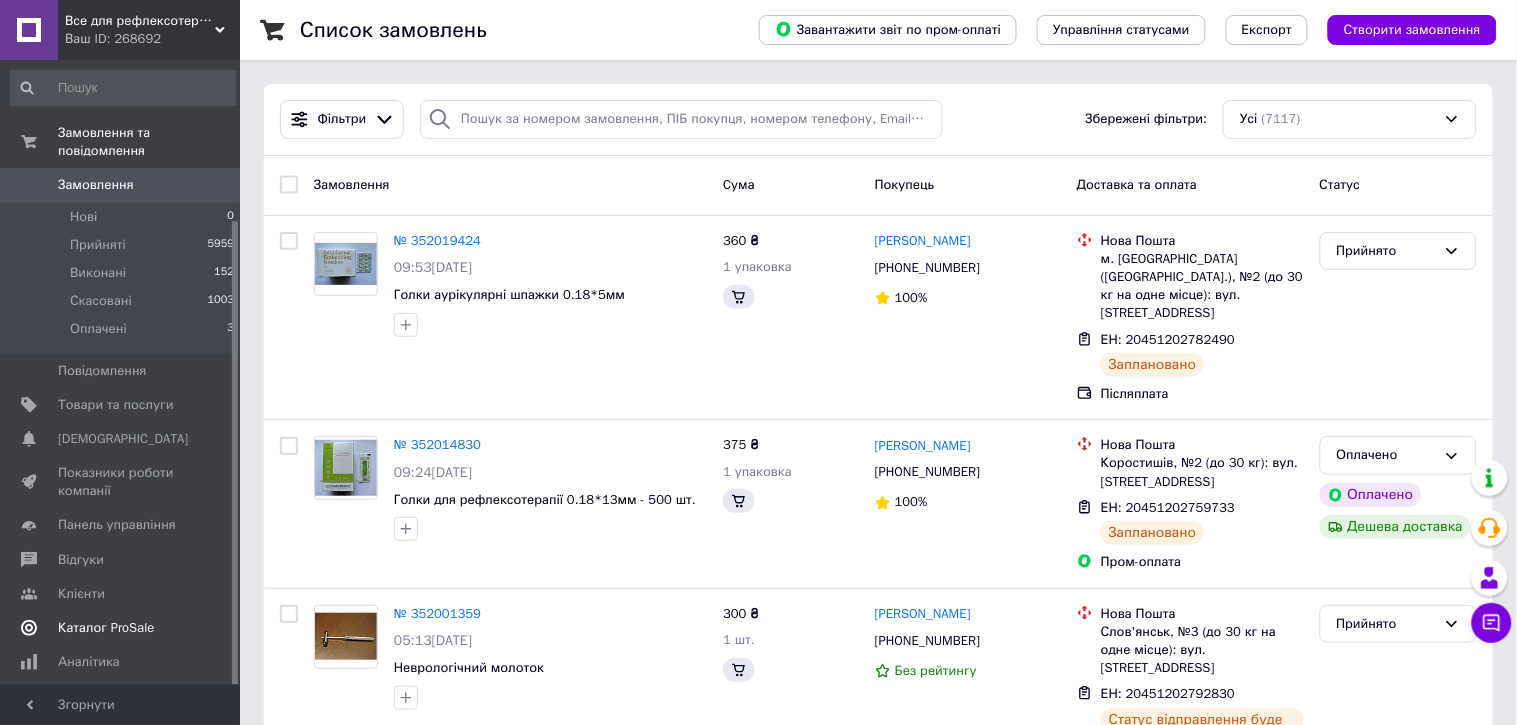 click on "Каталог ProSale" at bounding box center (106, 628) 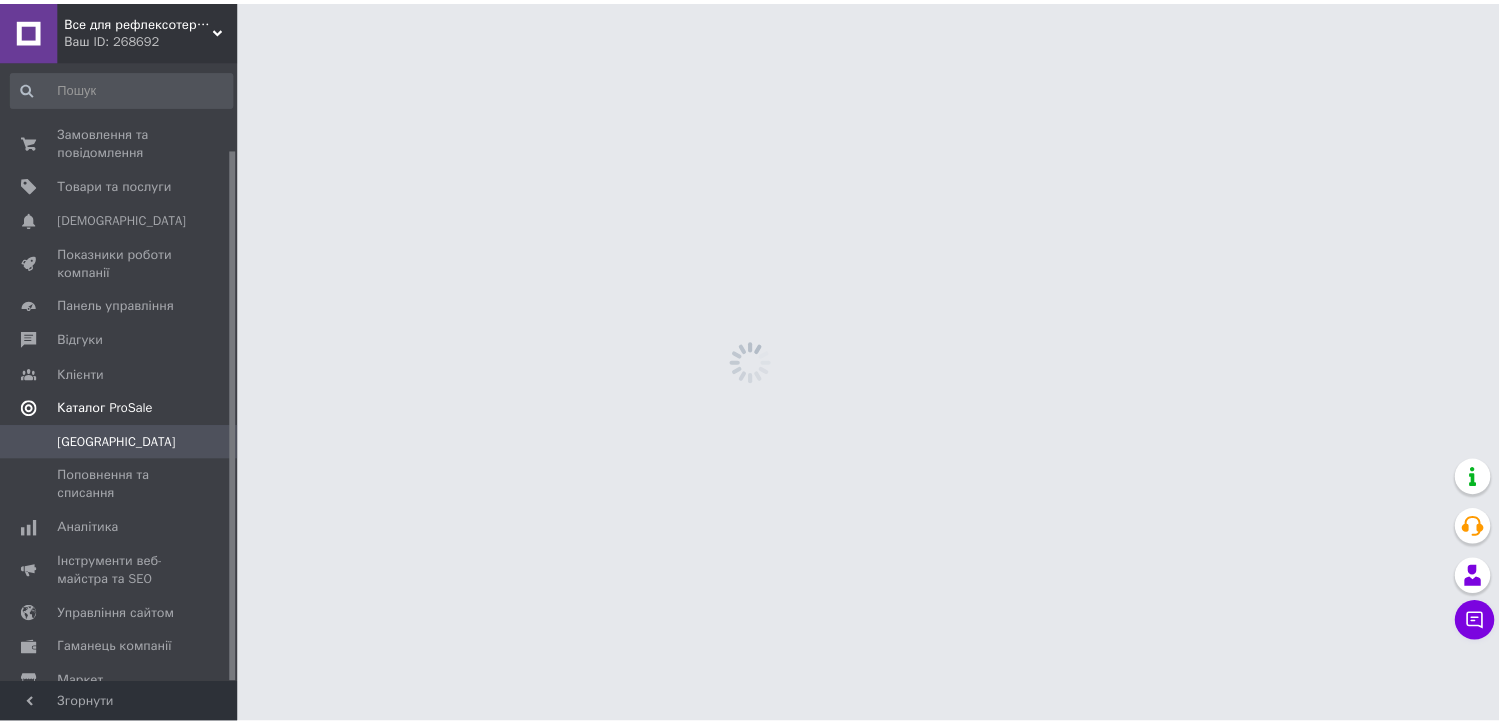 scroll, scrollTop: 102, scrollLeft: 0, axis: vertical 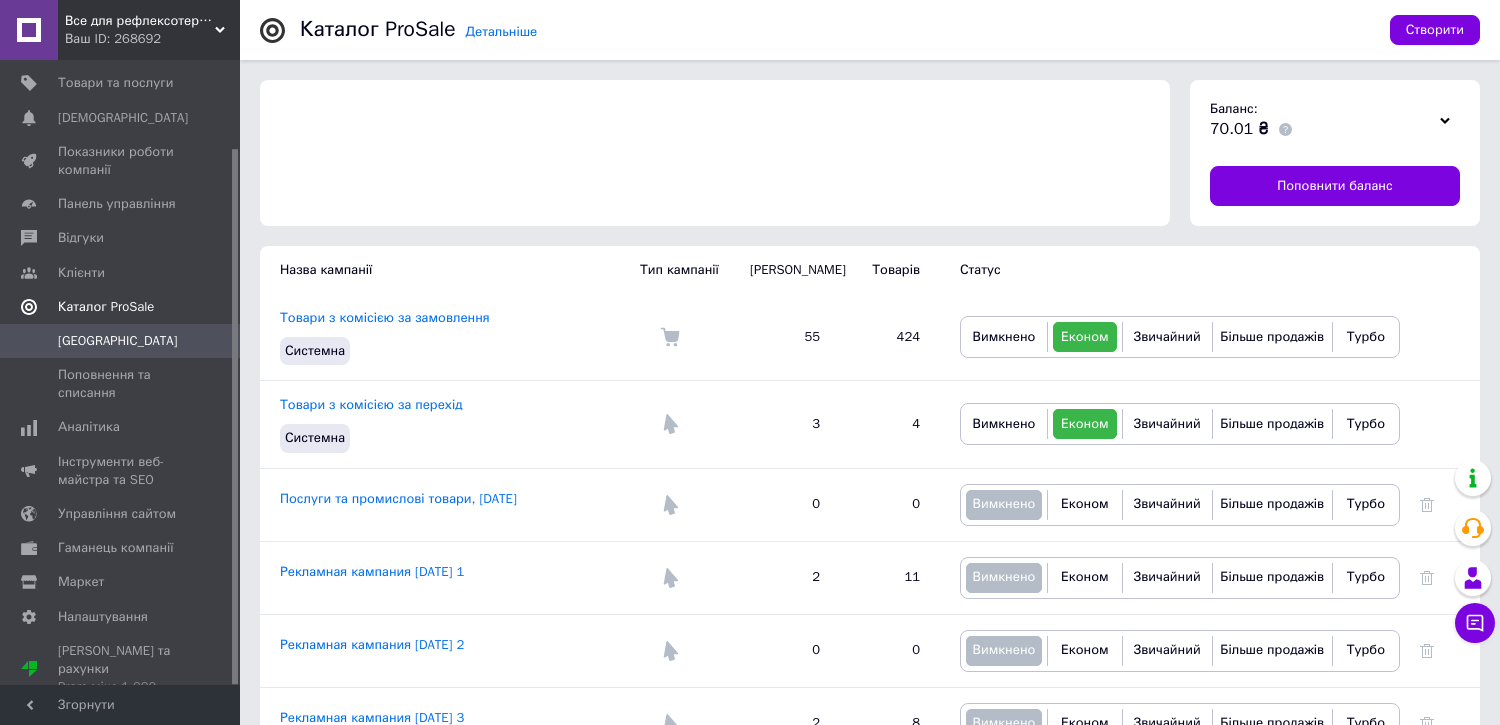 click on "Каталог ProSale" at bounding box center (149, 307) 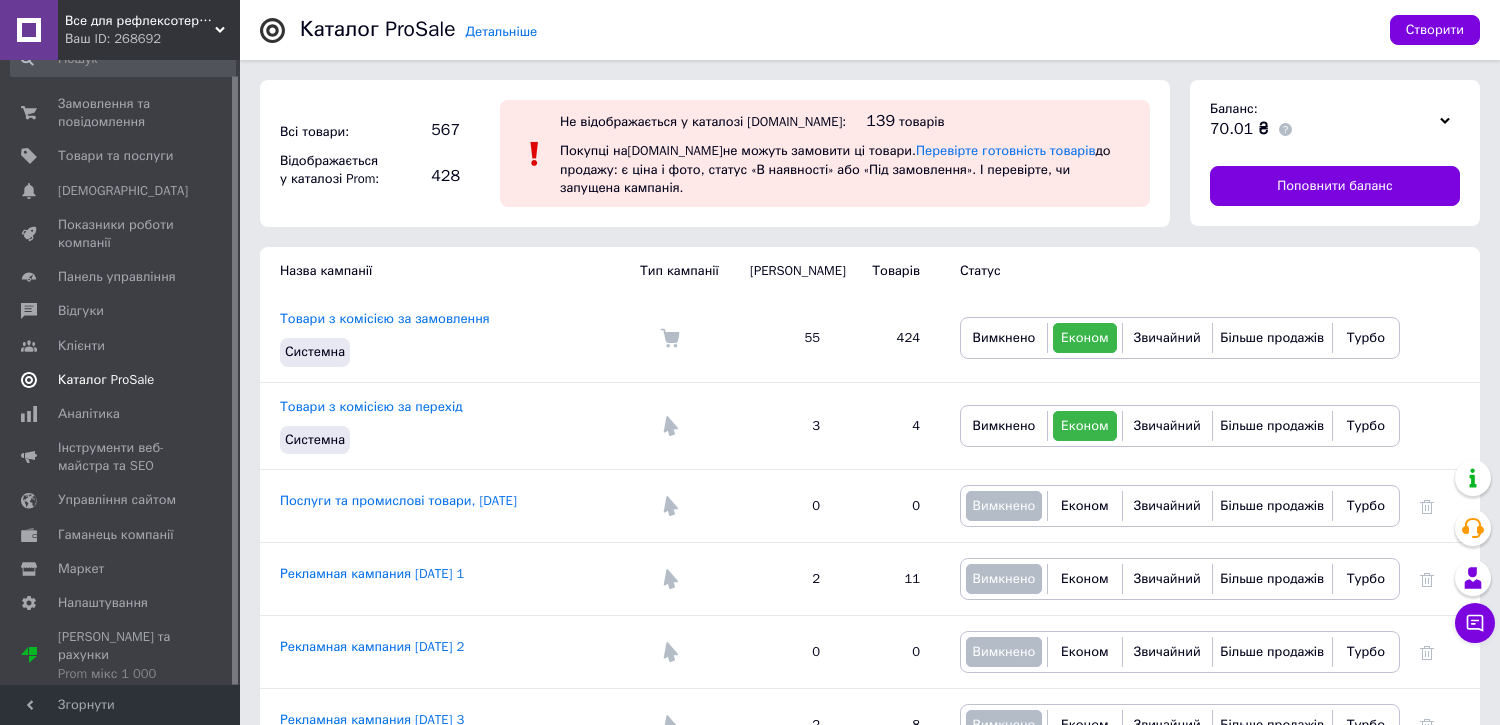 scroll, scrollTop: 15, scrollLeft: 0, axis: vertical 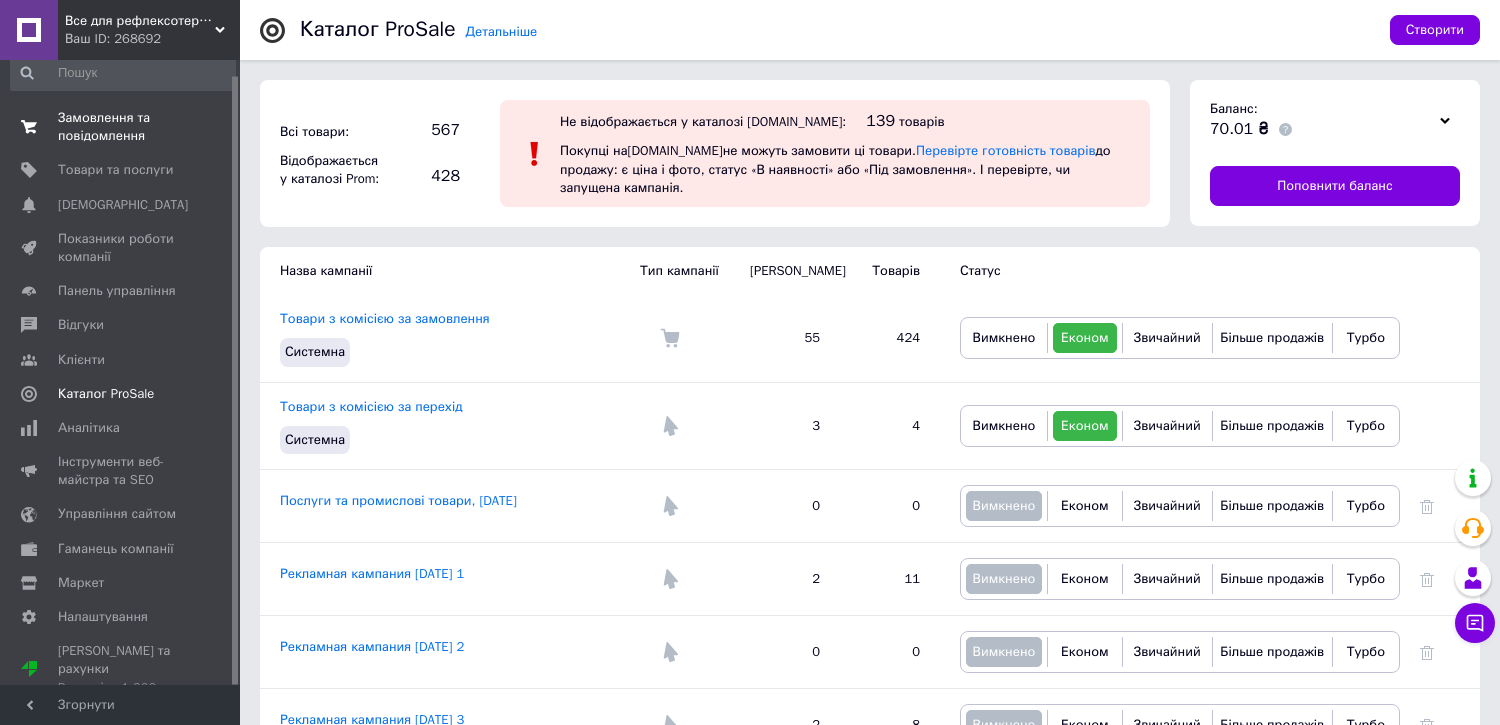 click on "Замовлення та повідомлення" at bounding box center (121, 127) 